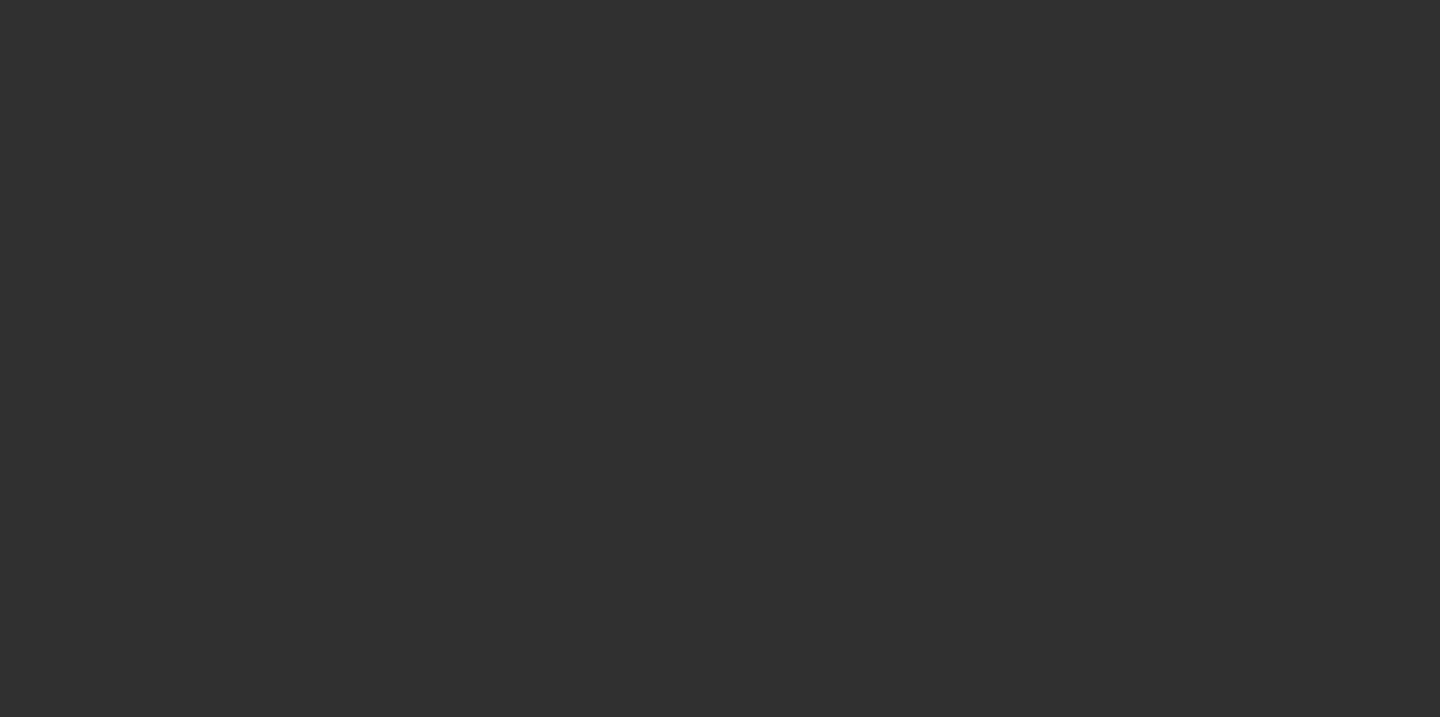 scroll, scrollTop: 0, scrollLeft: 0, axis: both 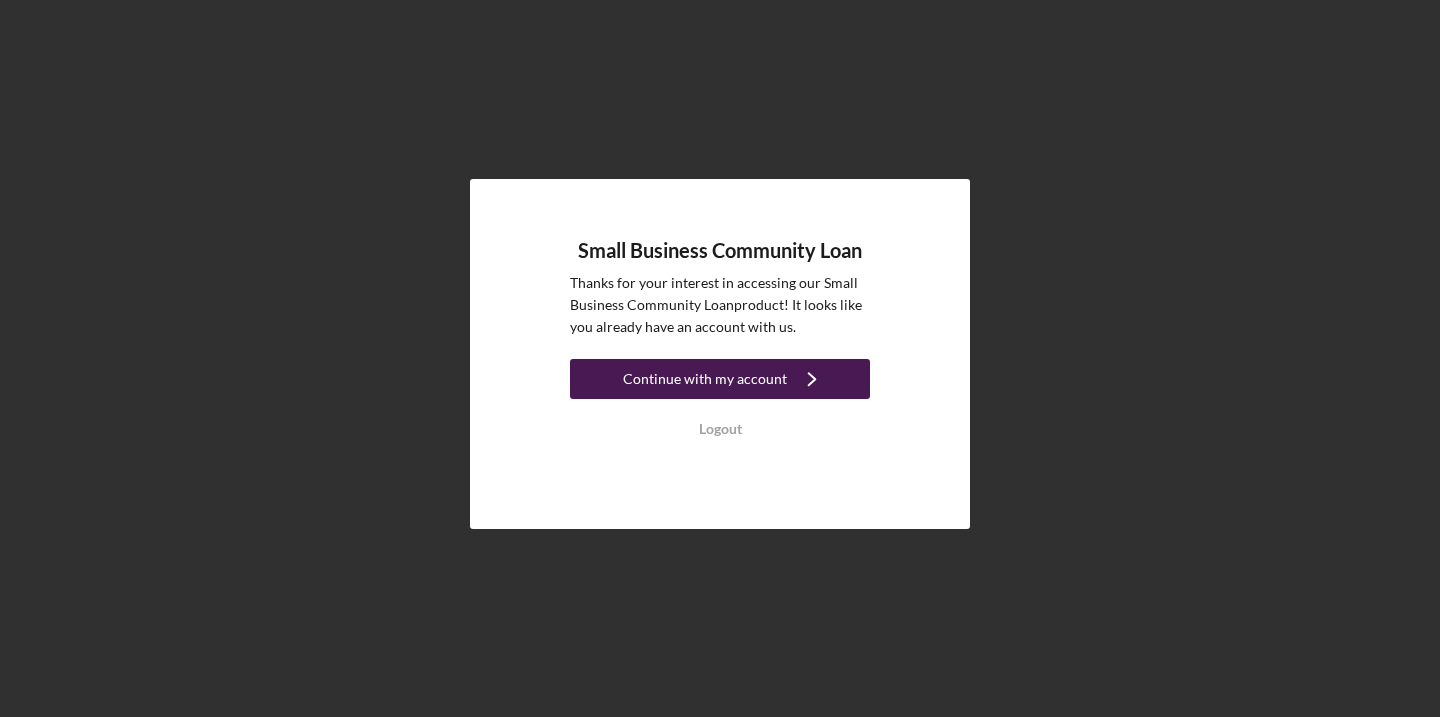 click on "Continue with my account" at bounding box center [705, 379] 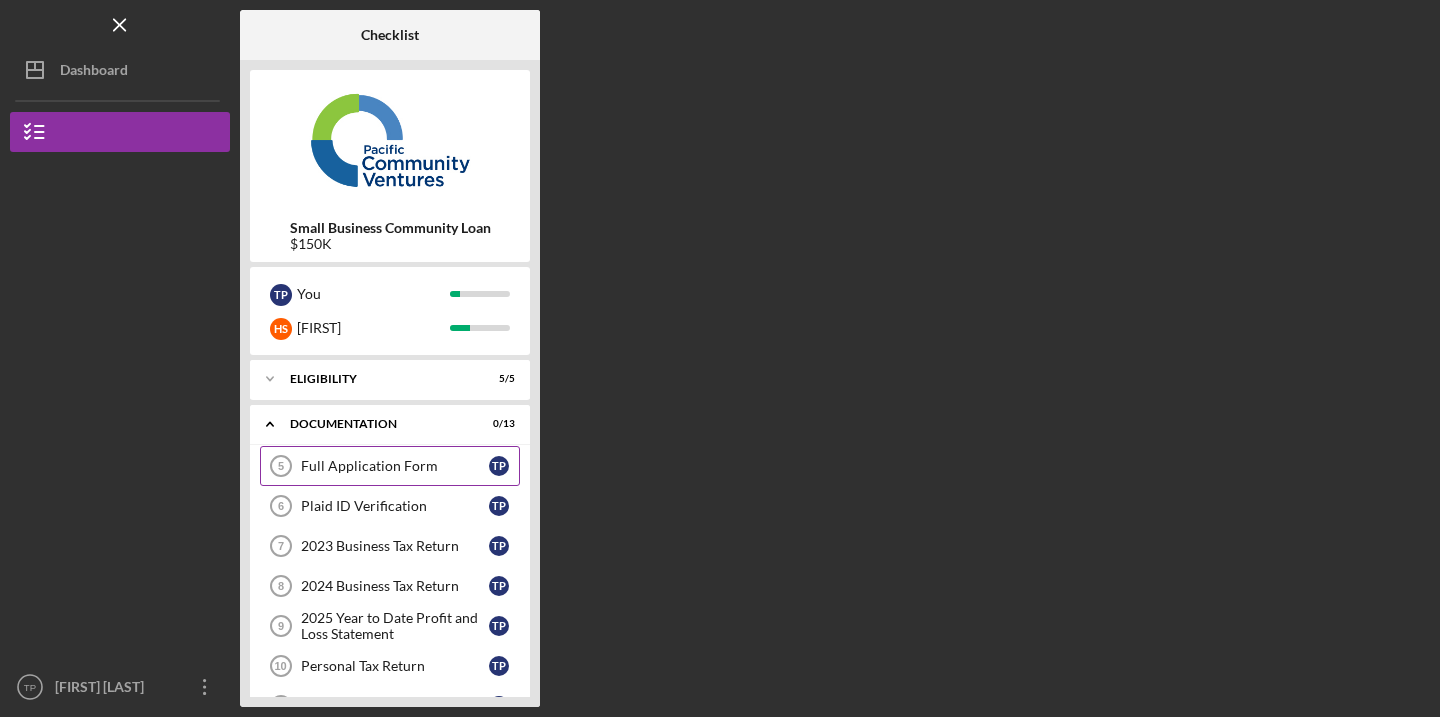 click on "Full Application Form 5 Full Application Form T P" at bounding box center [390, 466] 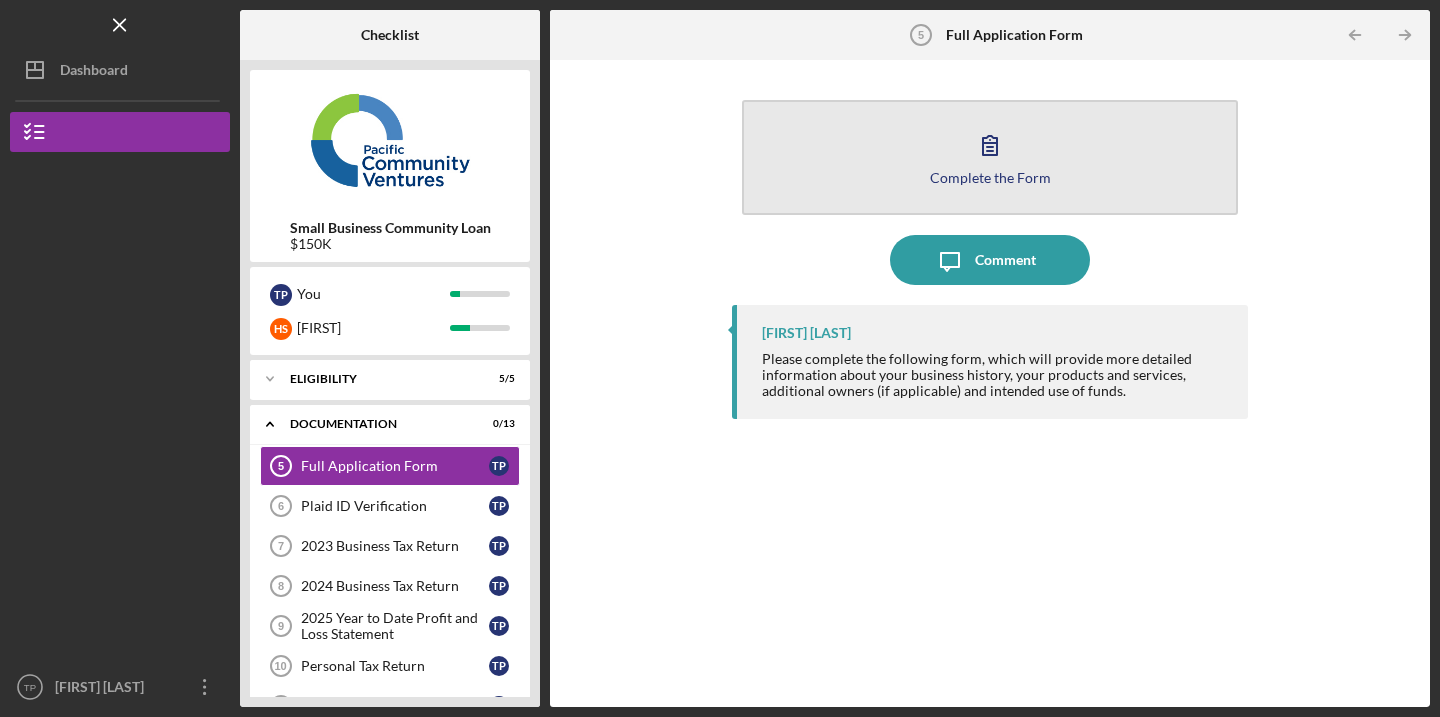 click 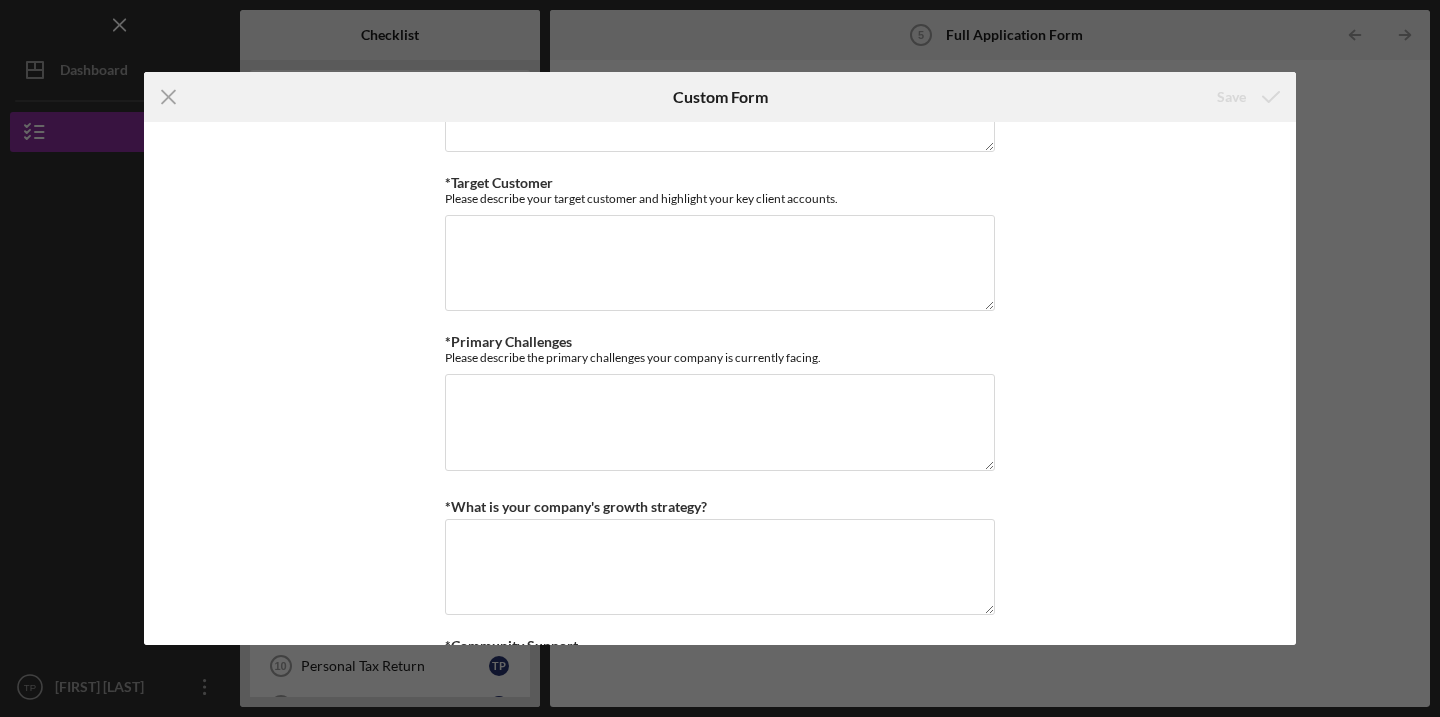 scroll, scrollTop: 1377, scrollLeft: 0, axis: vertical 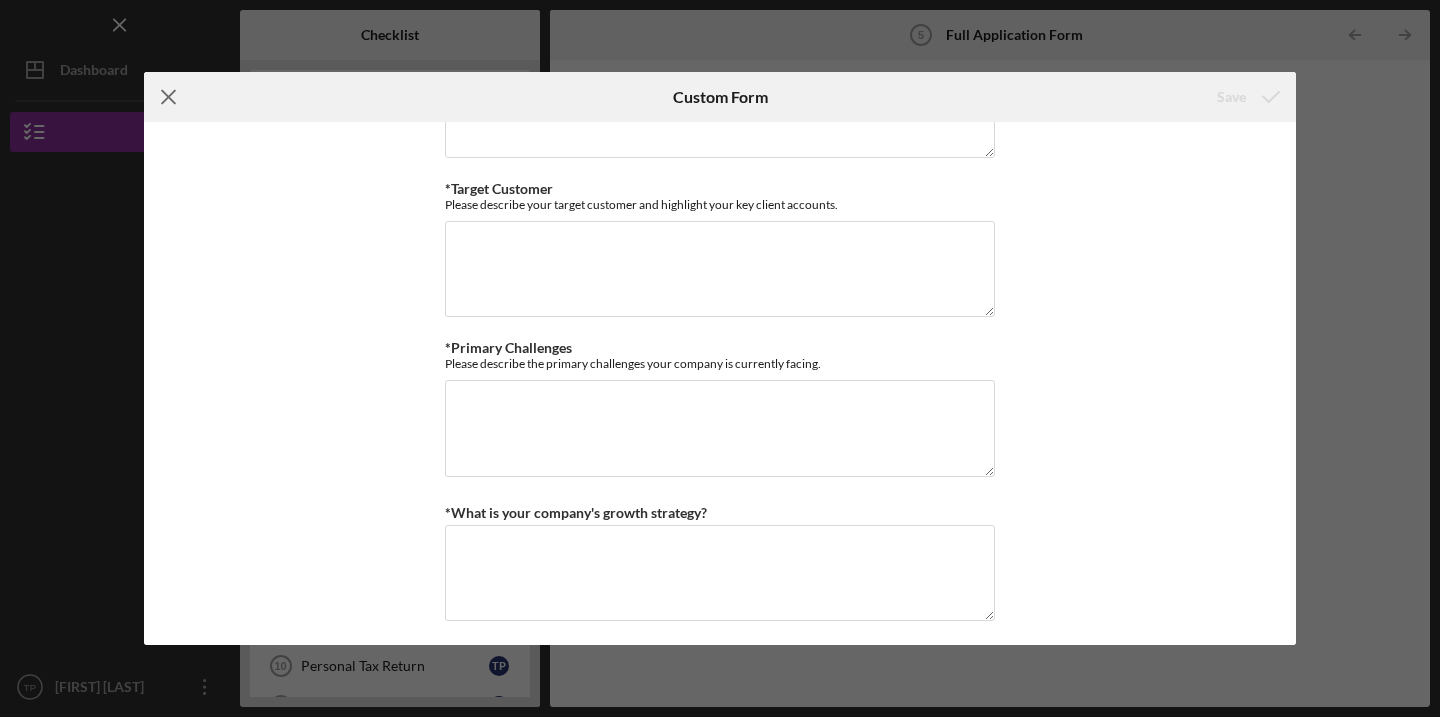 click 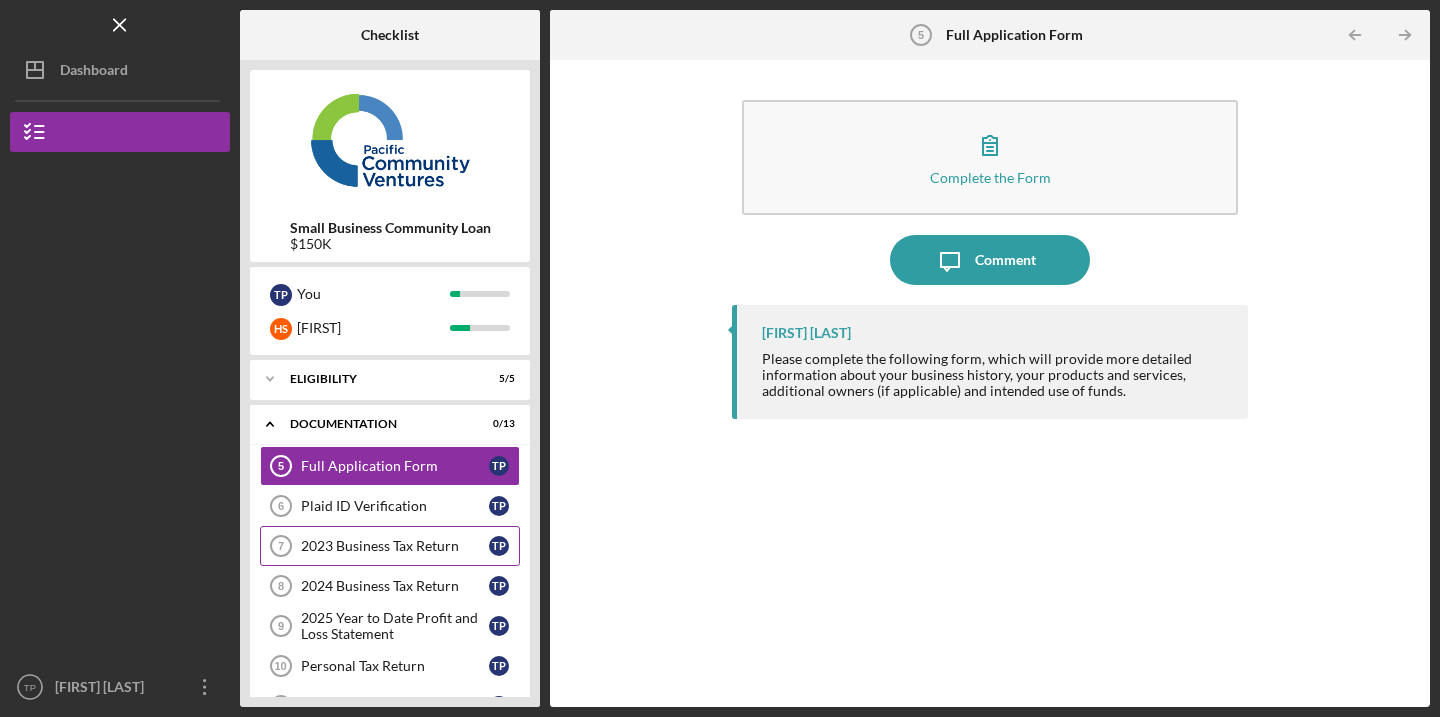 click on "2023 Business Tax Return" at bounding box center (395, 546) 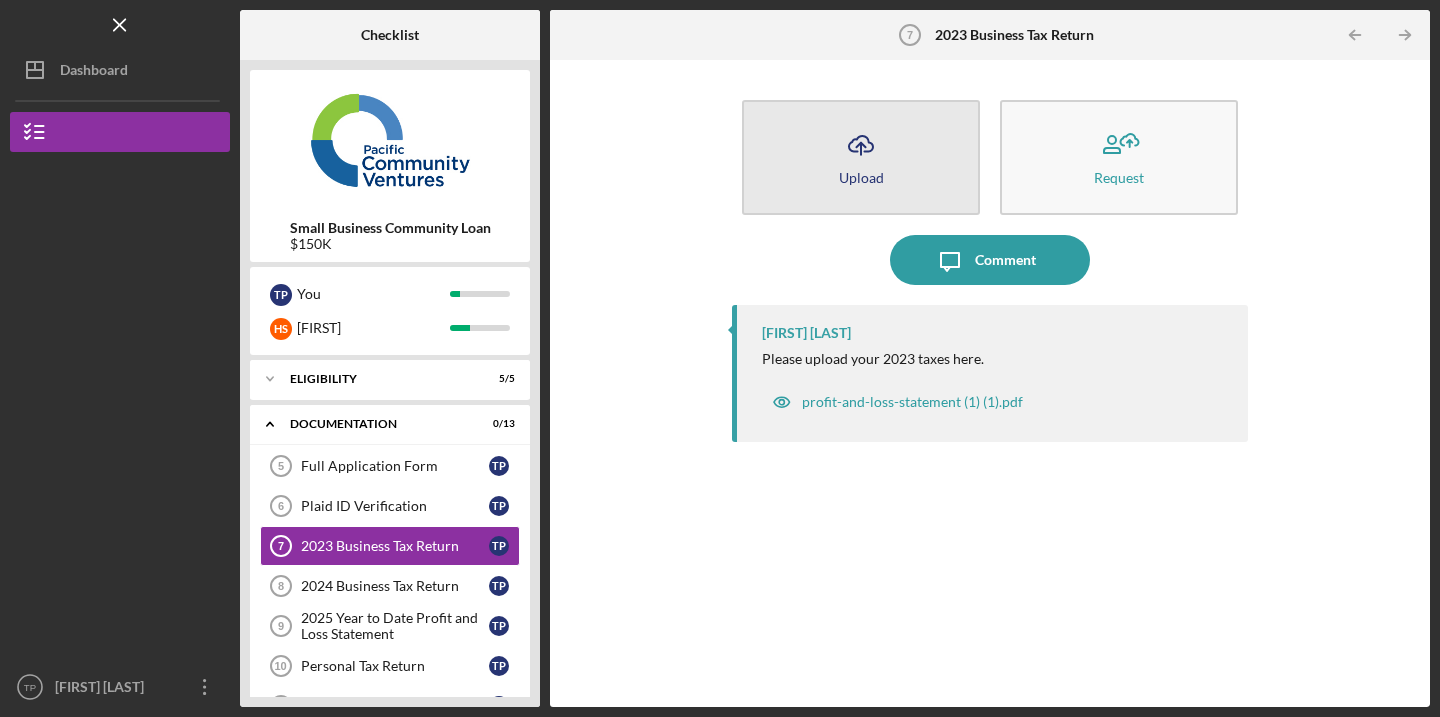 click on "Icon/Upload" 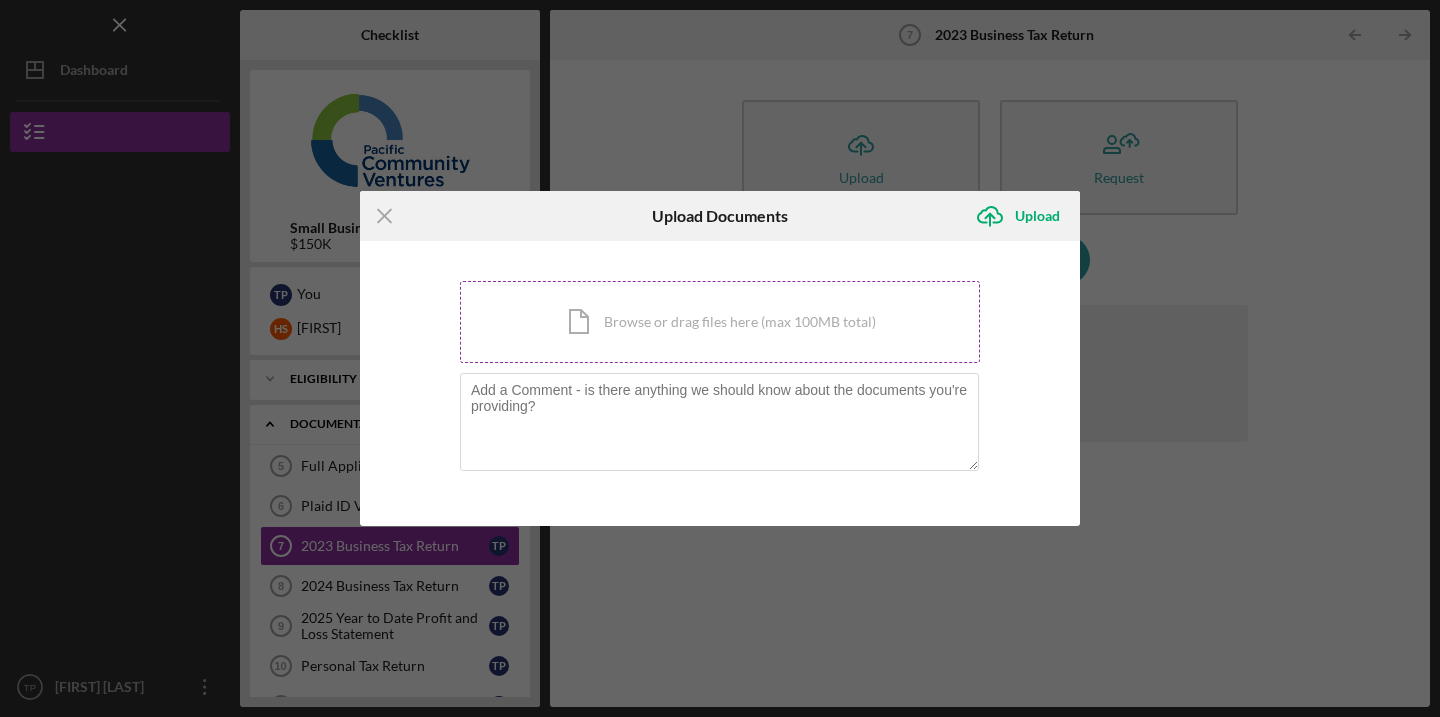 click on "Icon/Document Browse or drag files here (max 100MB total) Tap to choose files or take a photo" at bounding box center [720, 322] 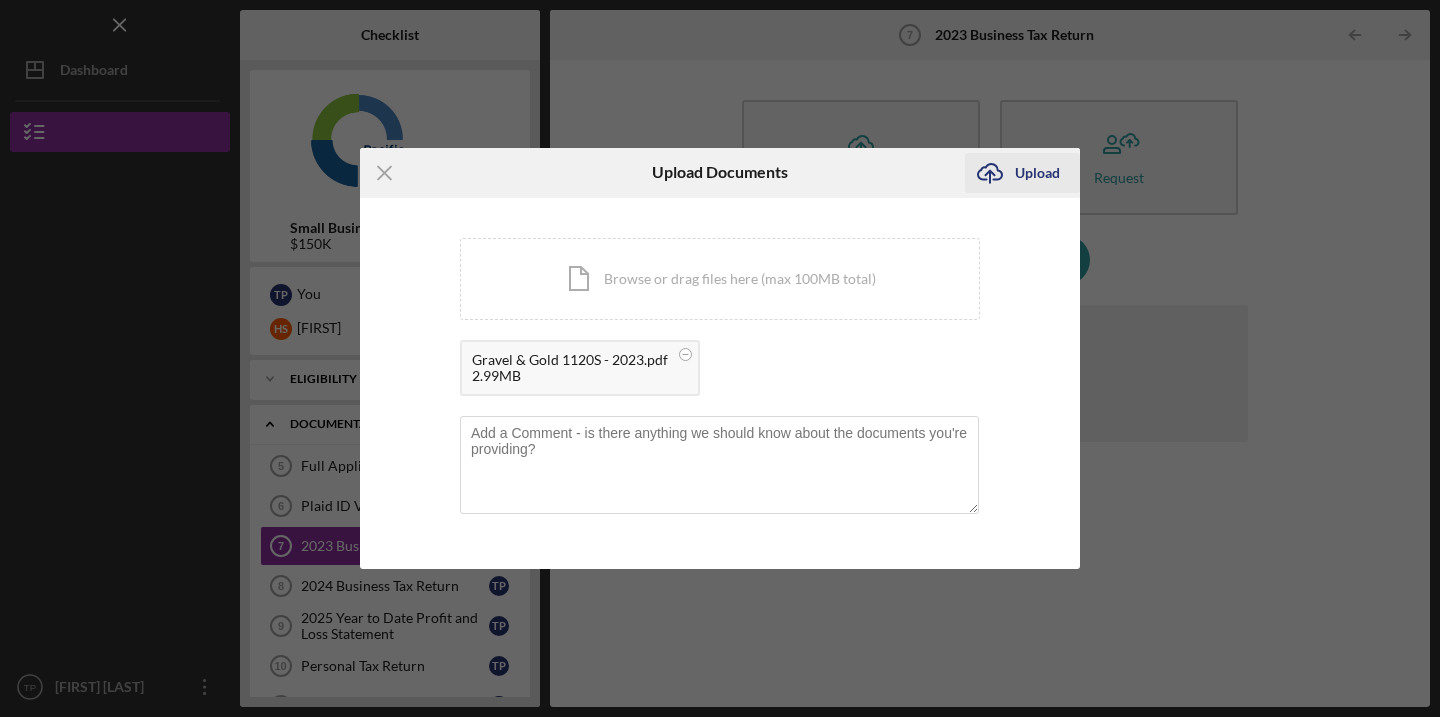 click on "Upload" at bounding box center (1037, 173) 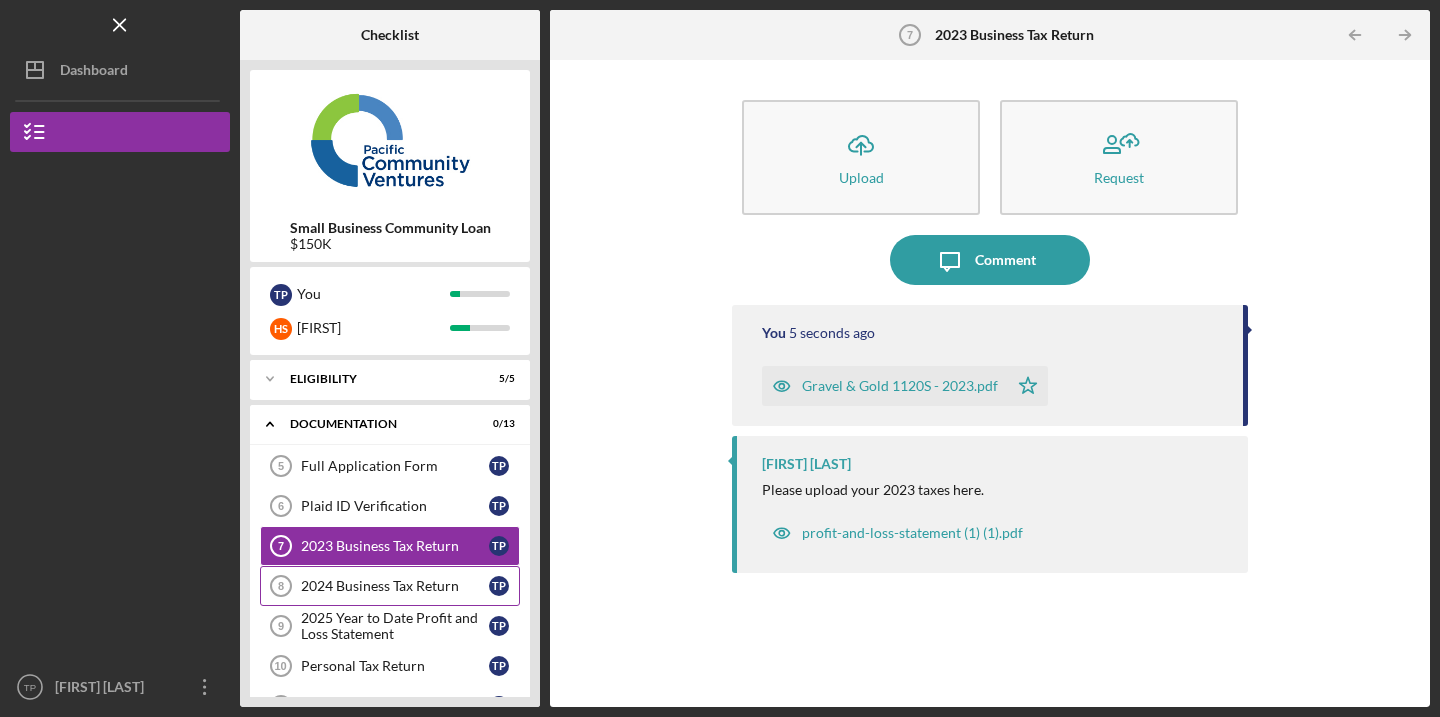 click on "2024 Business Tax Return" at bounding box center [395, 586] 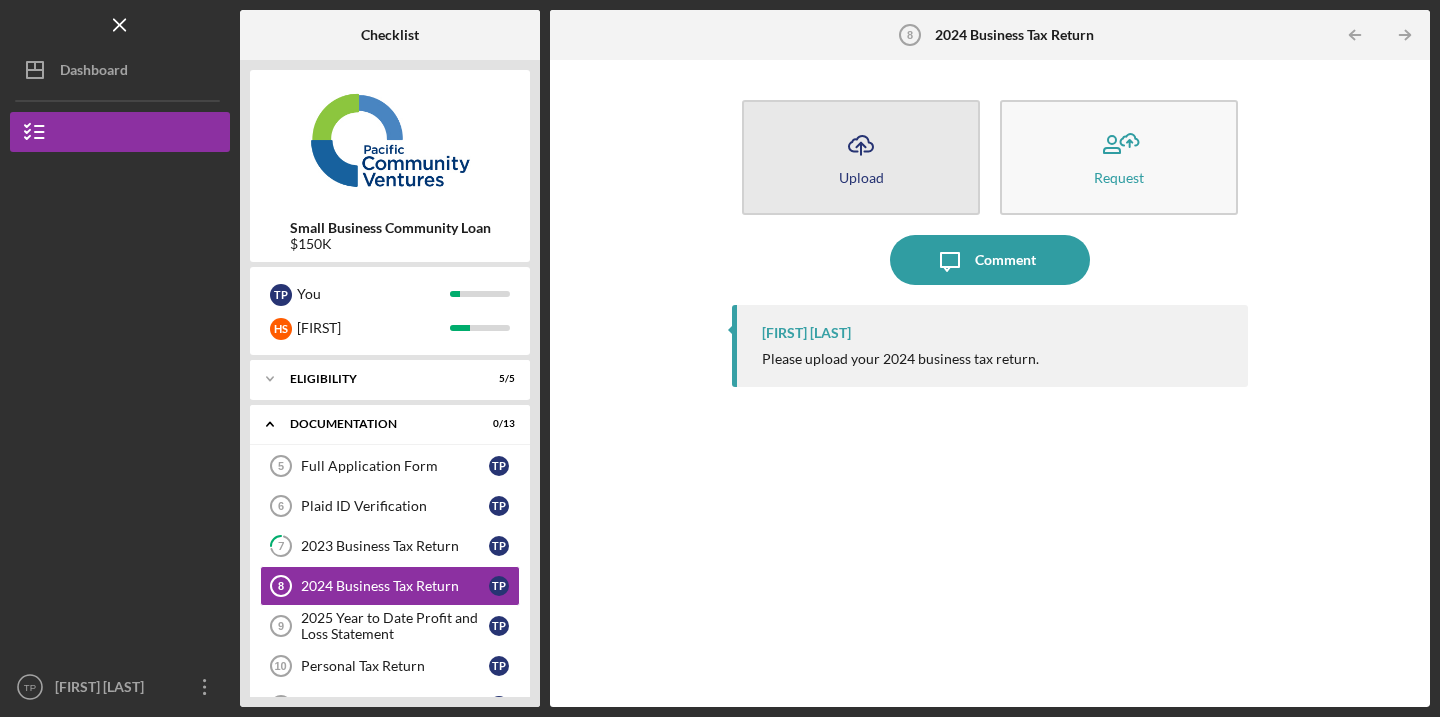 click on "Icon/Upload" 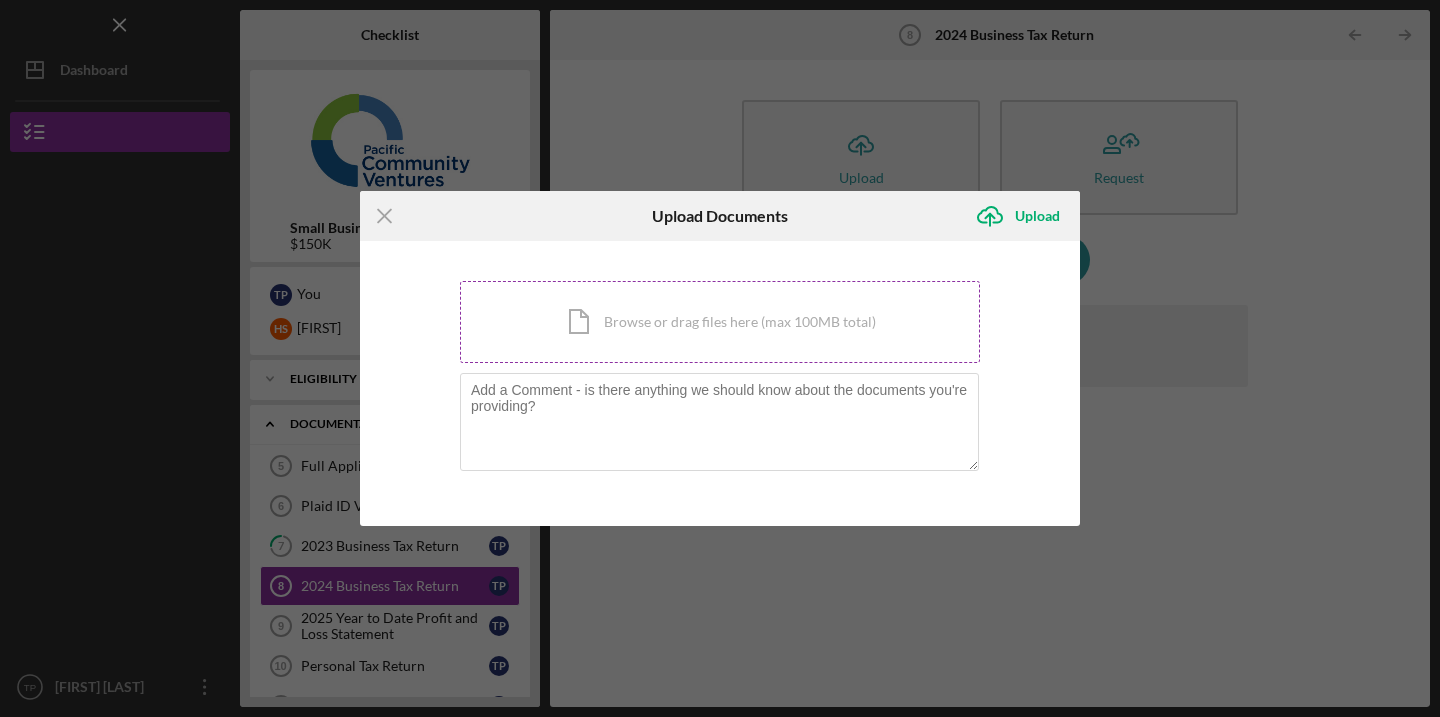 click on "Icon/Document Browse or drag files here (max 100MB total) Tap to choose files or take a photo" at bounding box center (720, 322) 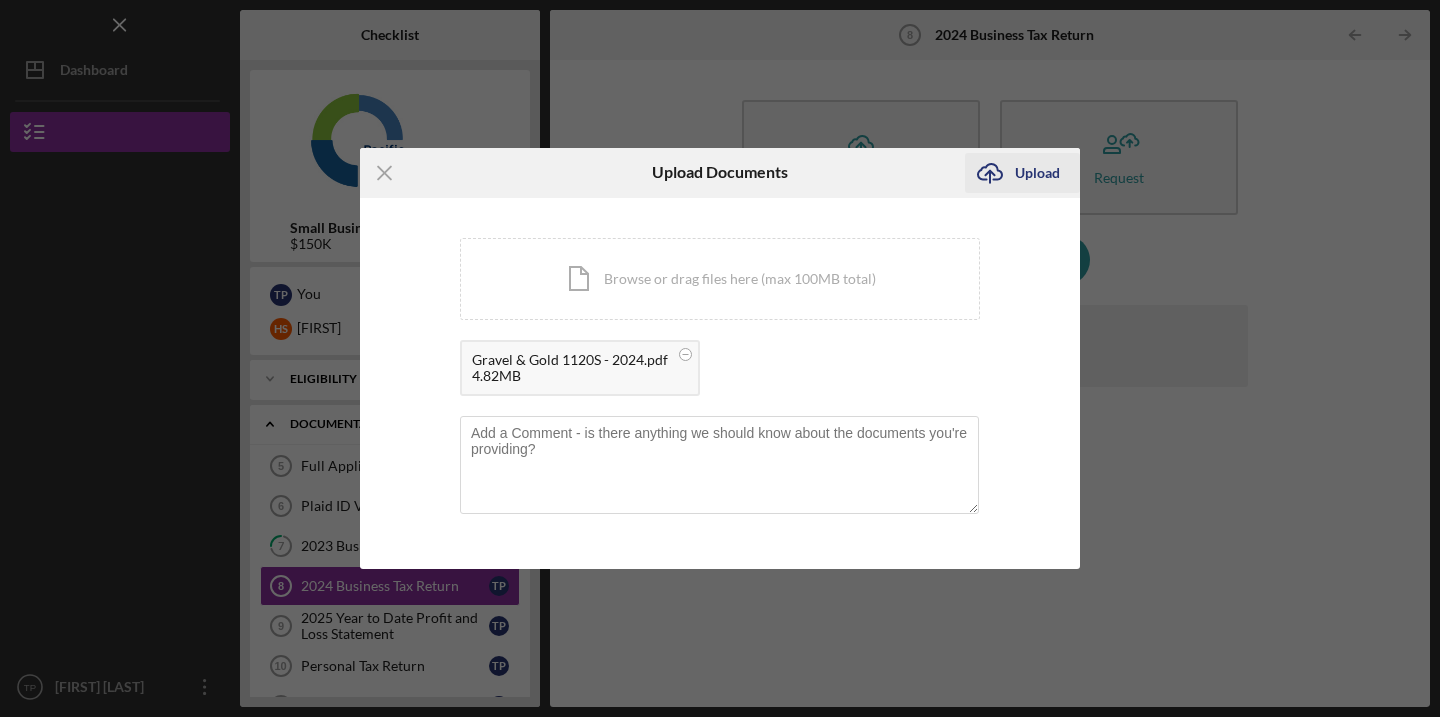 click on "Icon/Upload" 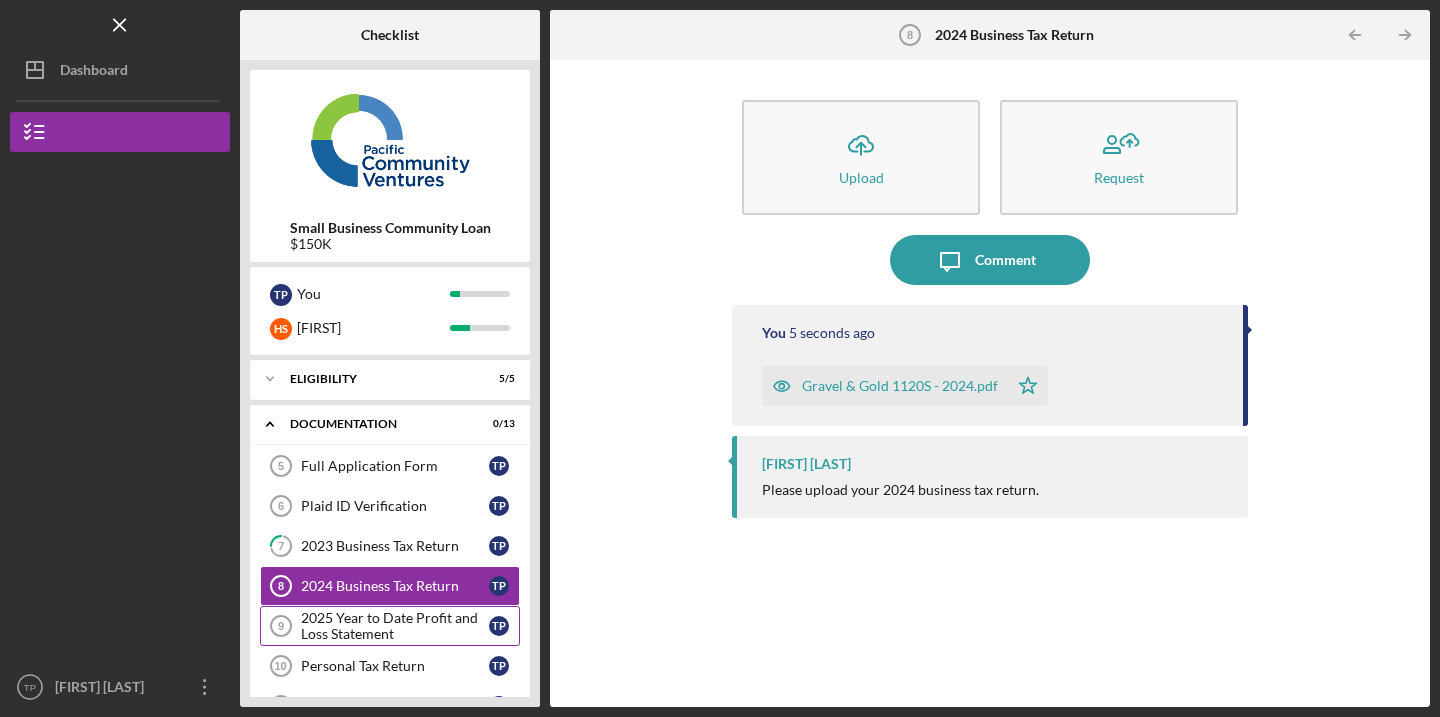 click on "2025 Year to Date Profit and Loss Statement" at bounding box center [395, 626] 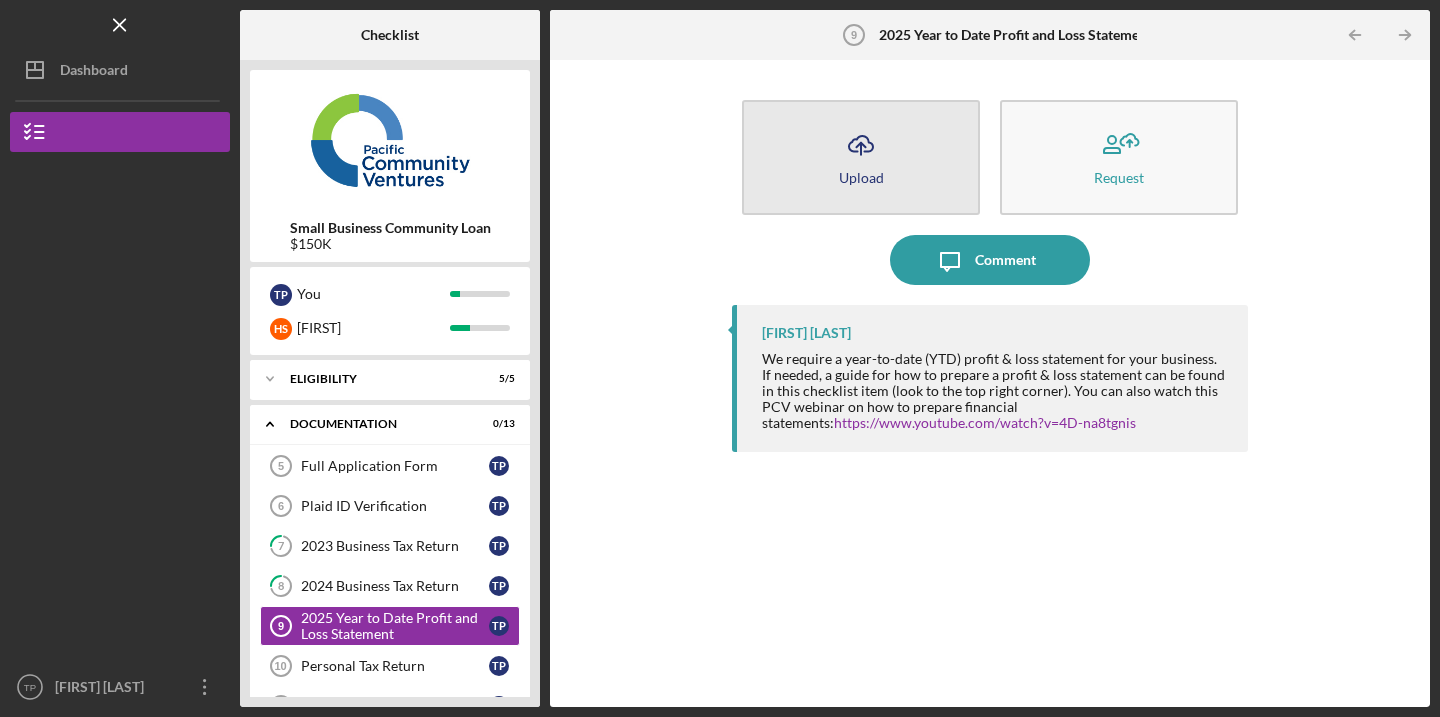 click on "Upload" at bounding box center (861, 177) 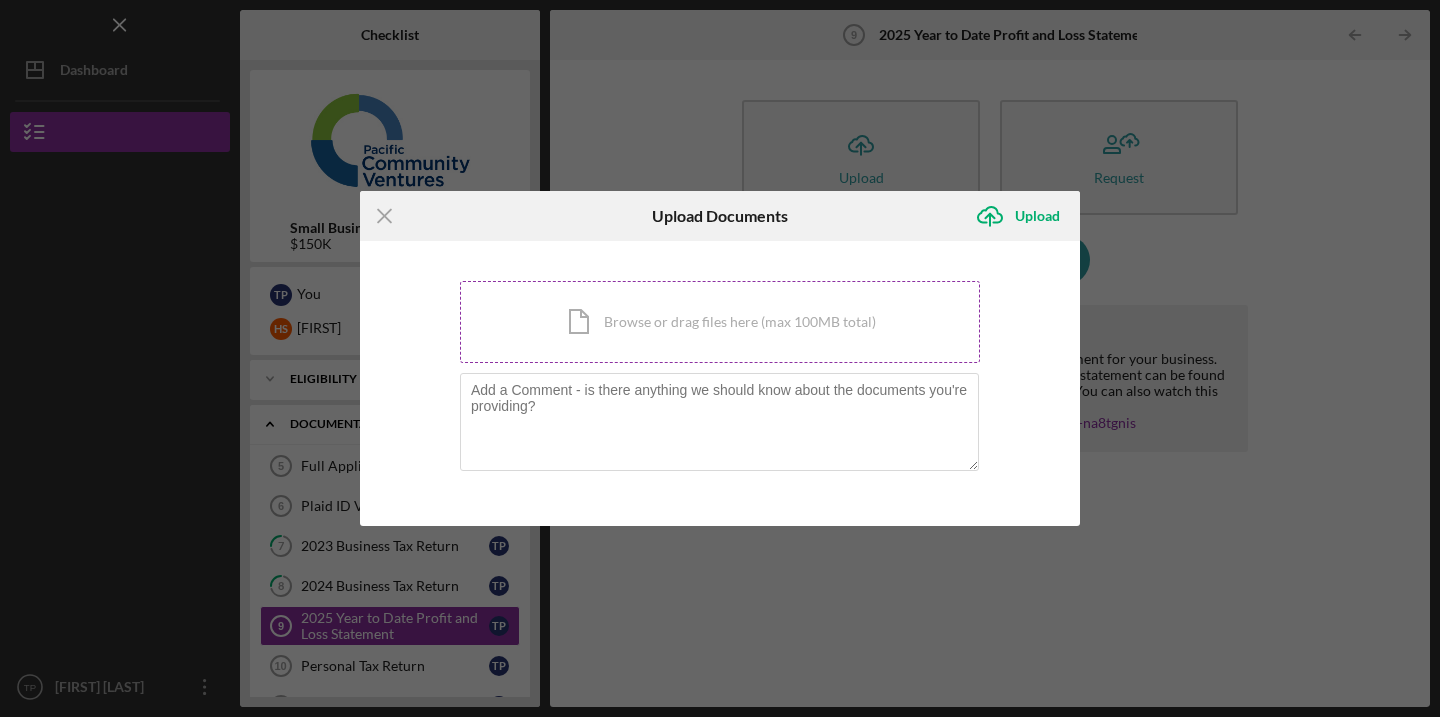 click on "Icon/Document Browse or drag files here (max 100MB total) Tap to choose files or take a photo" at bounding box center [720, 322] 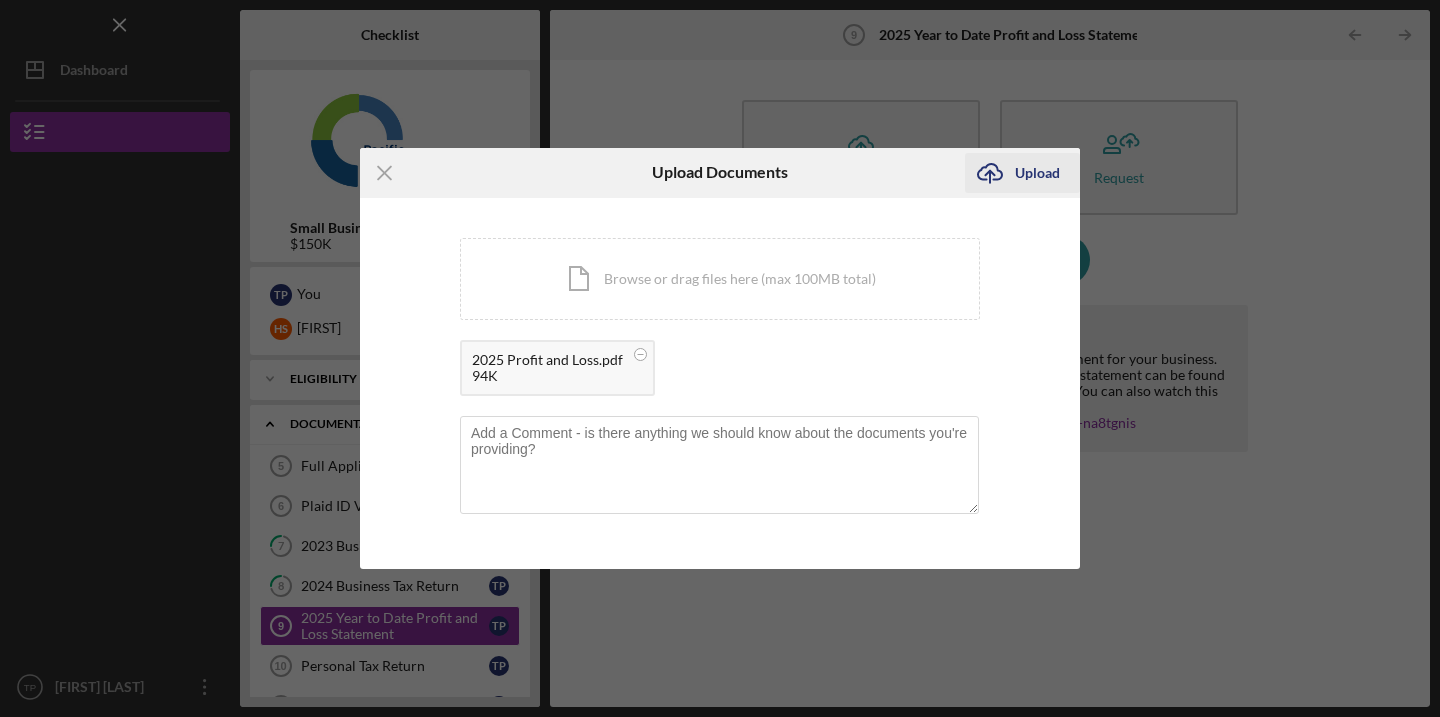 click on "Upload" at bounding box center (1037, 173) 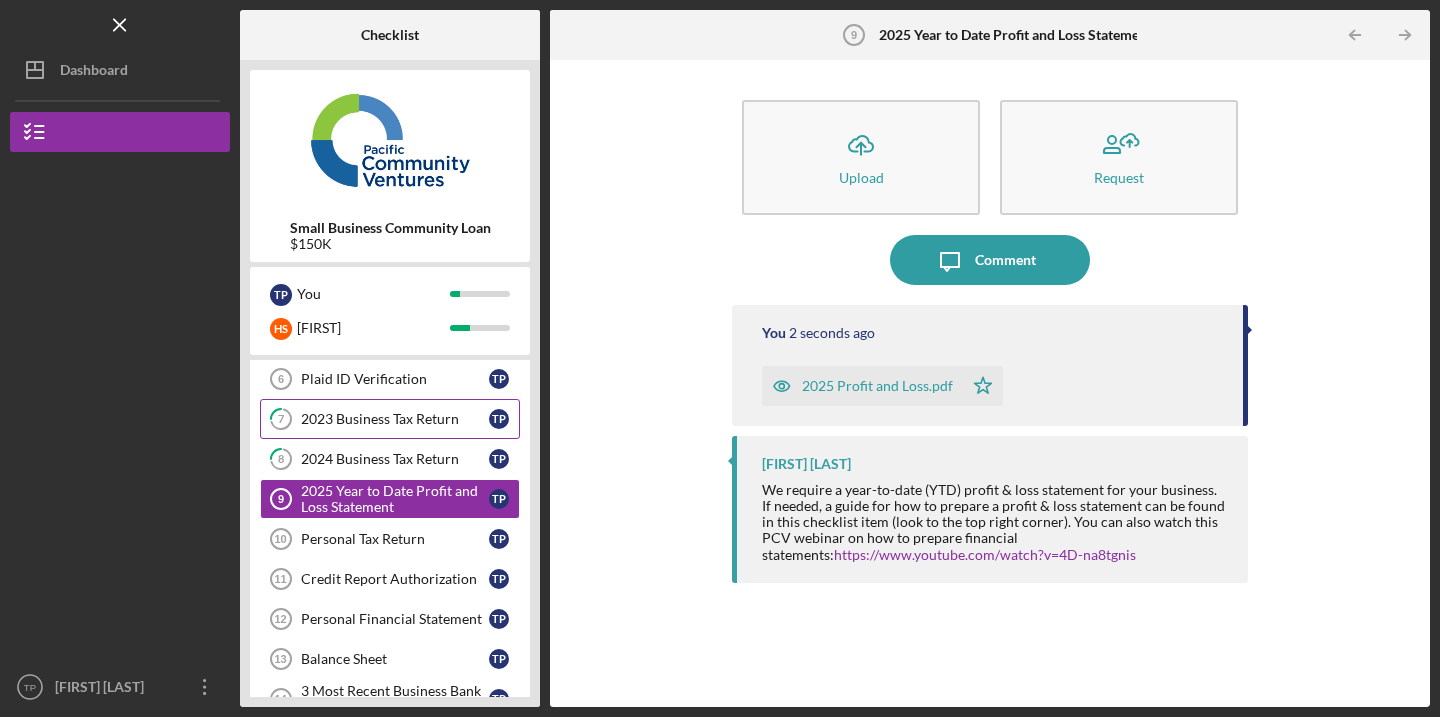 scroll, scrollTop: 126, scrollLeft: 0, axis: vertical 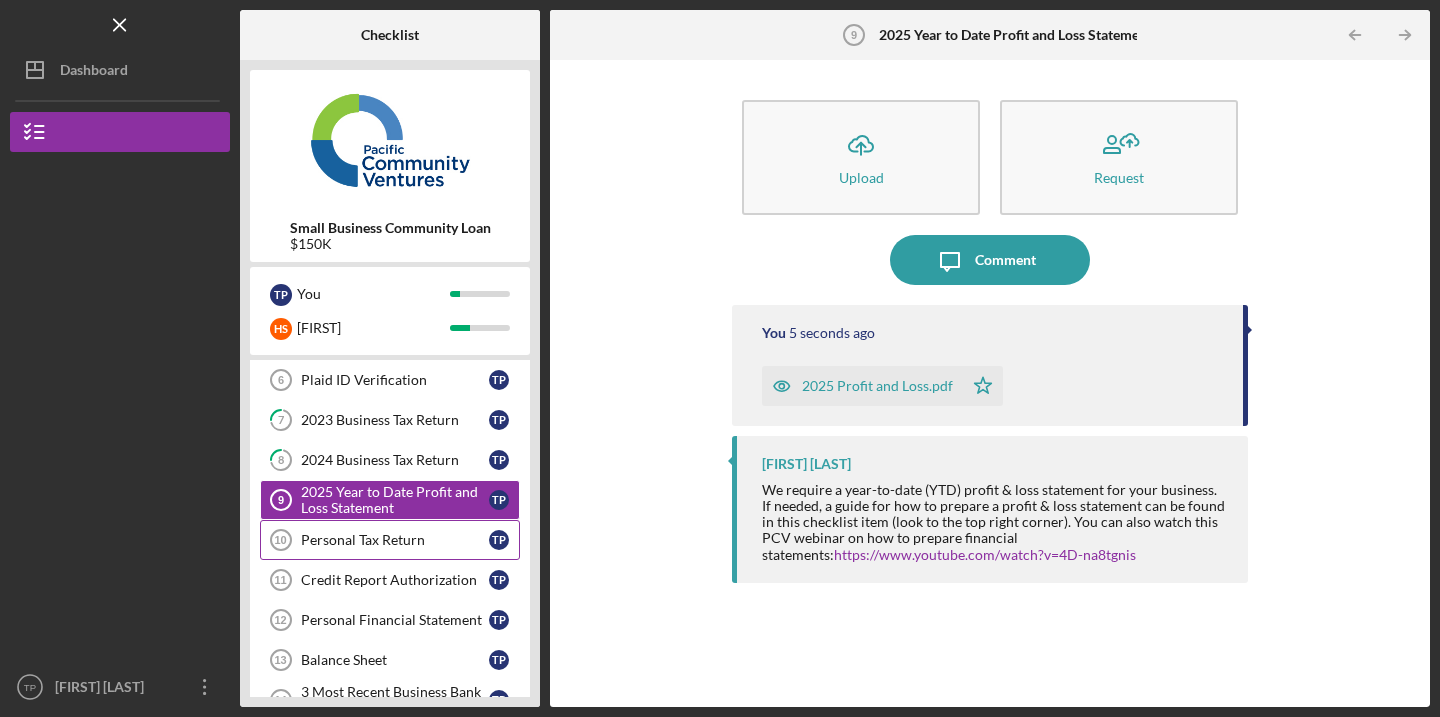 click on "Personal Tax Return" at bounding box center [395, 540] 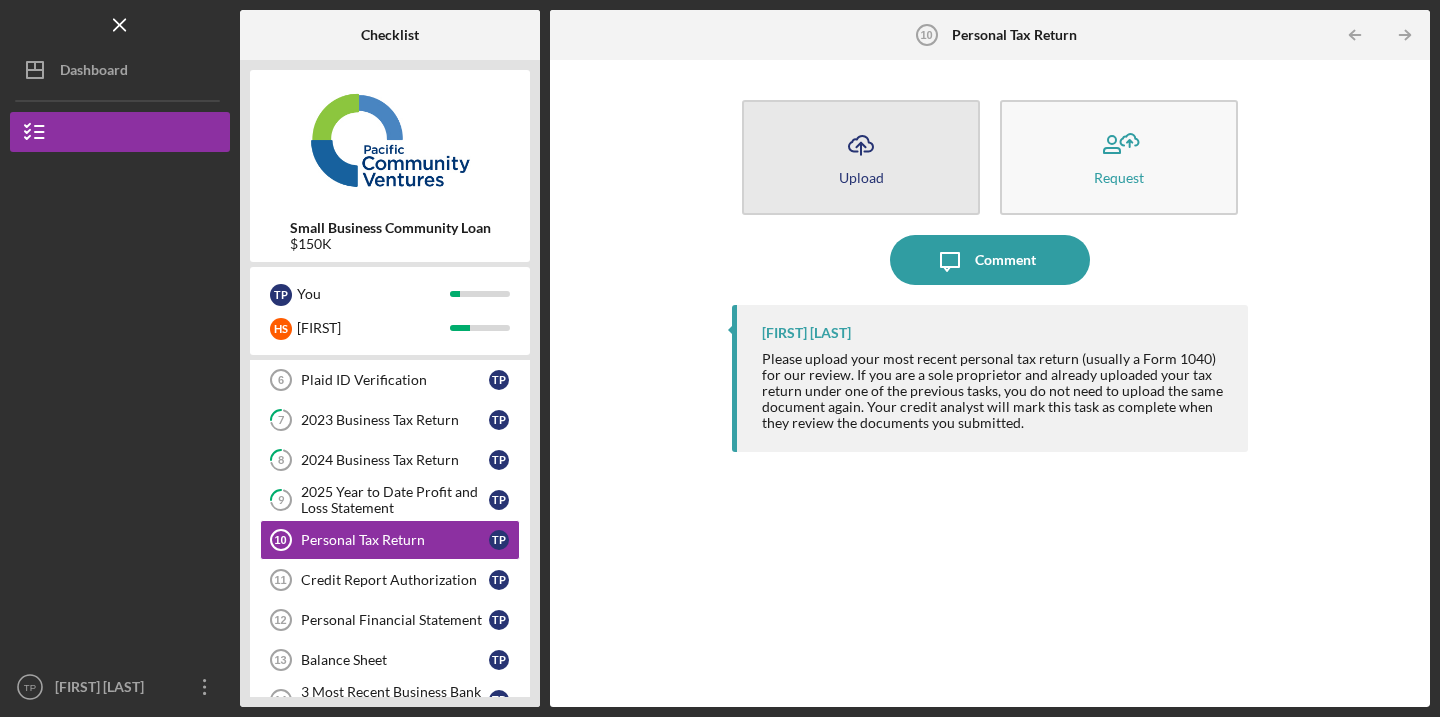 click on "Icon/Upload" 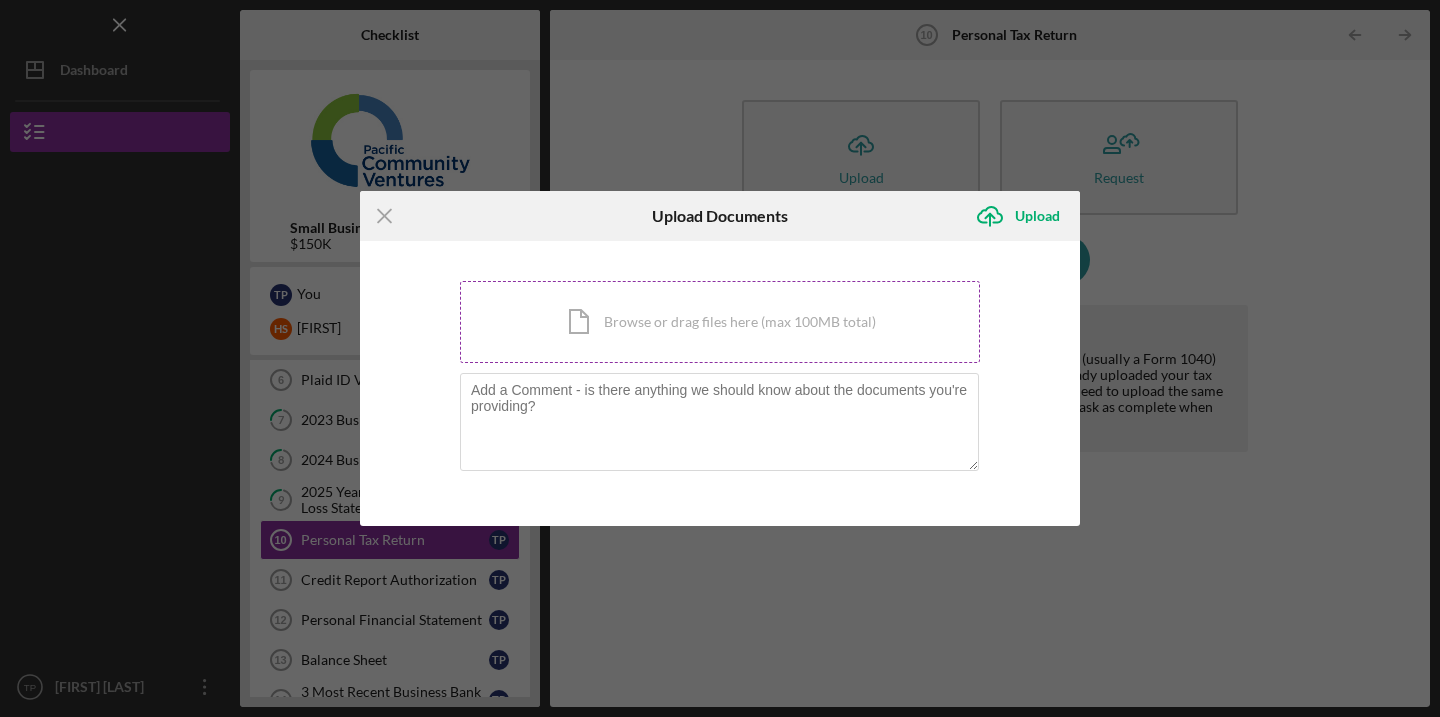 click on "Icon/Document Browse or drag files here (max 100MB total) Tap to choose files or take a photo" at bounding box center [720, 322] 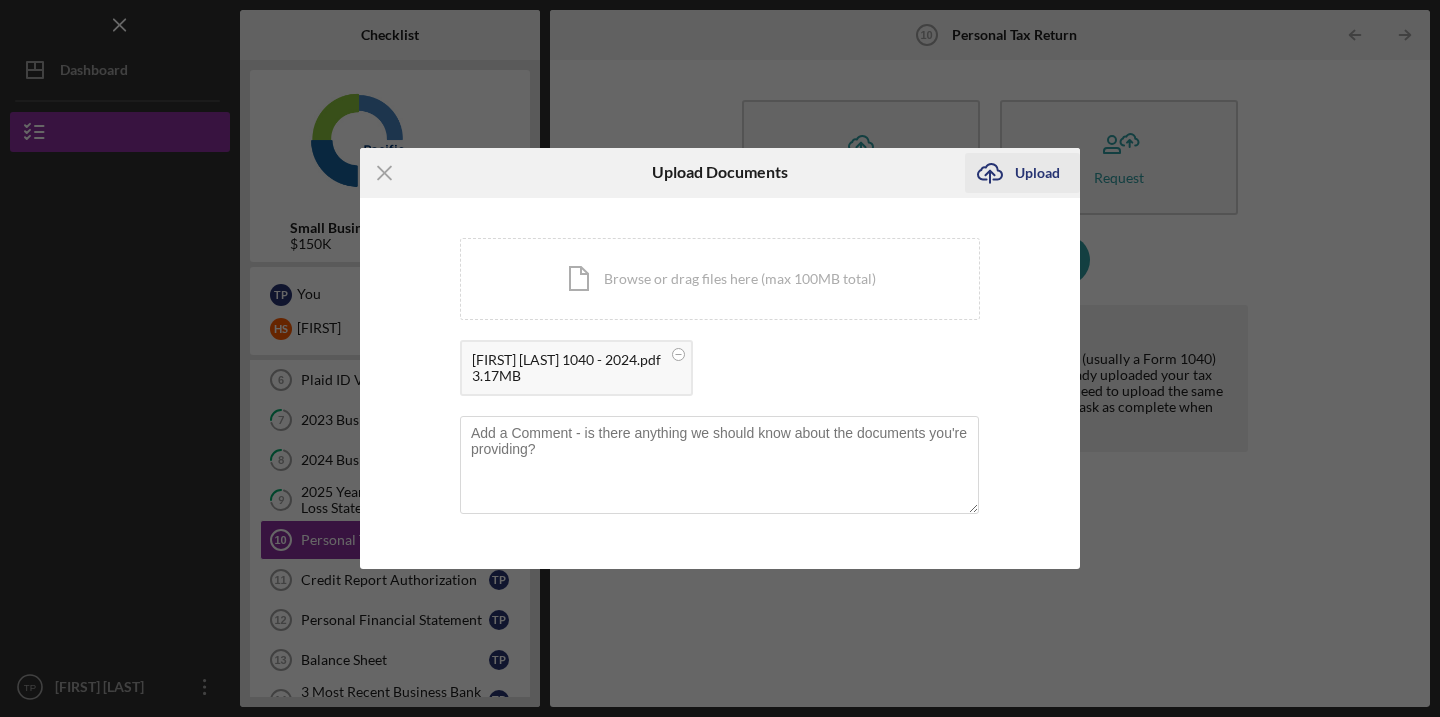 click on "Upload" at bounding box center (1037, 173) 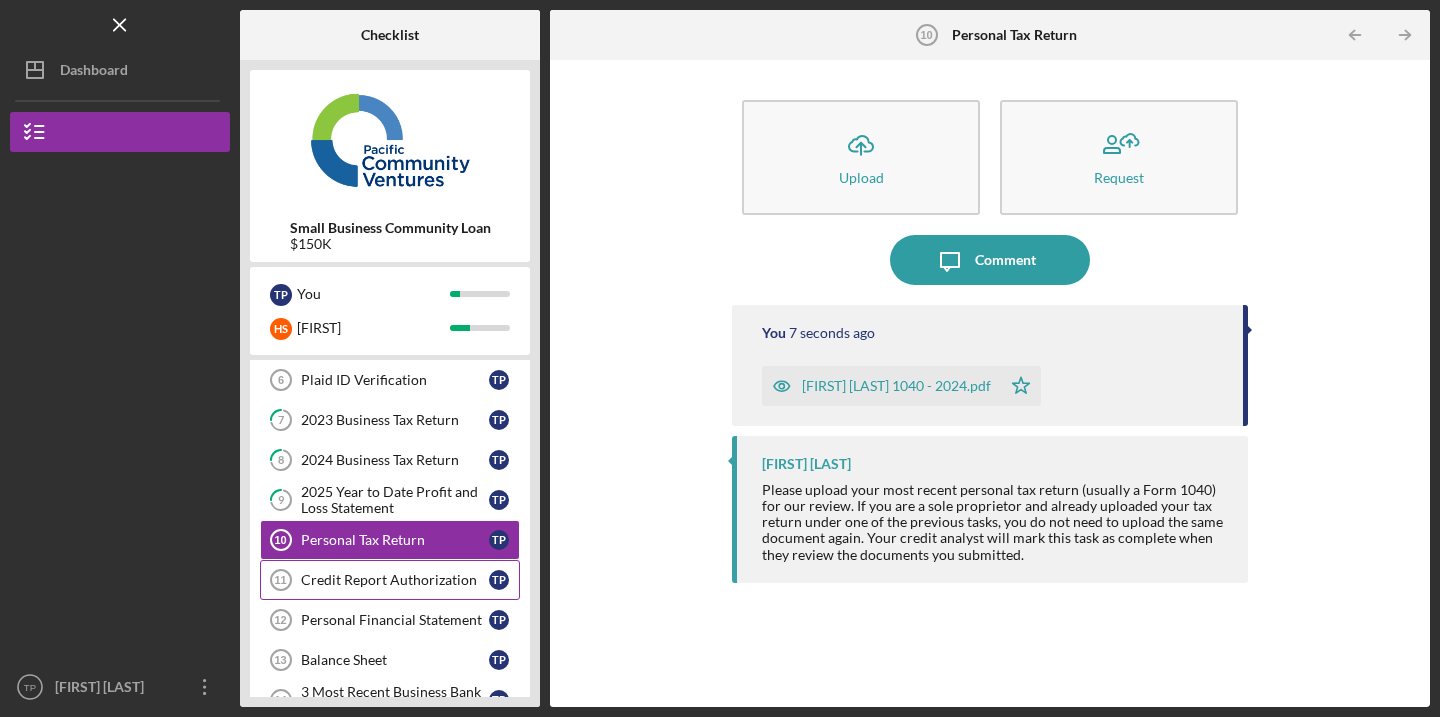 click on "Credit Report Authorization" at bounding box center (395, 580) 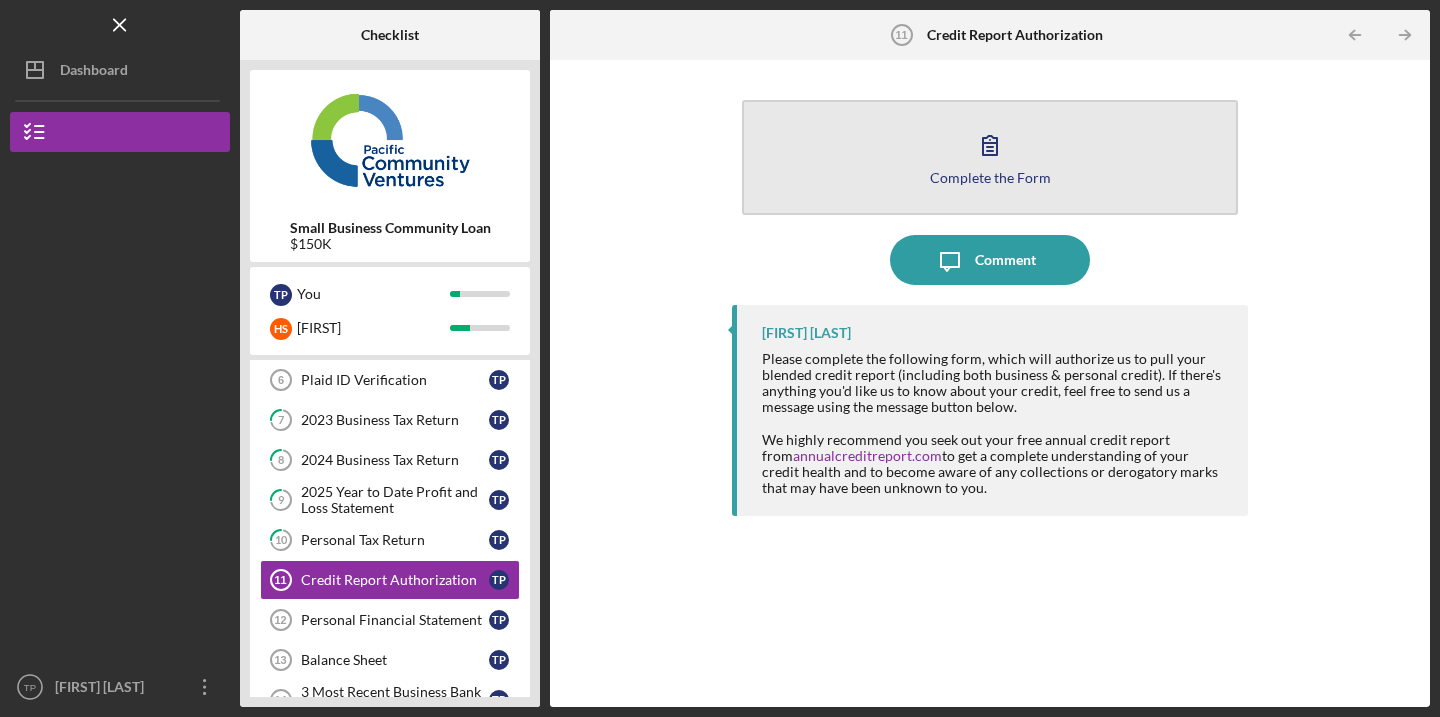 click on "Complete the Form Form" at bounding box center (990, 157) 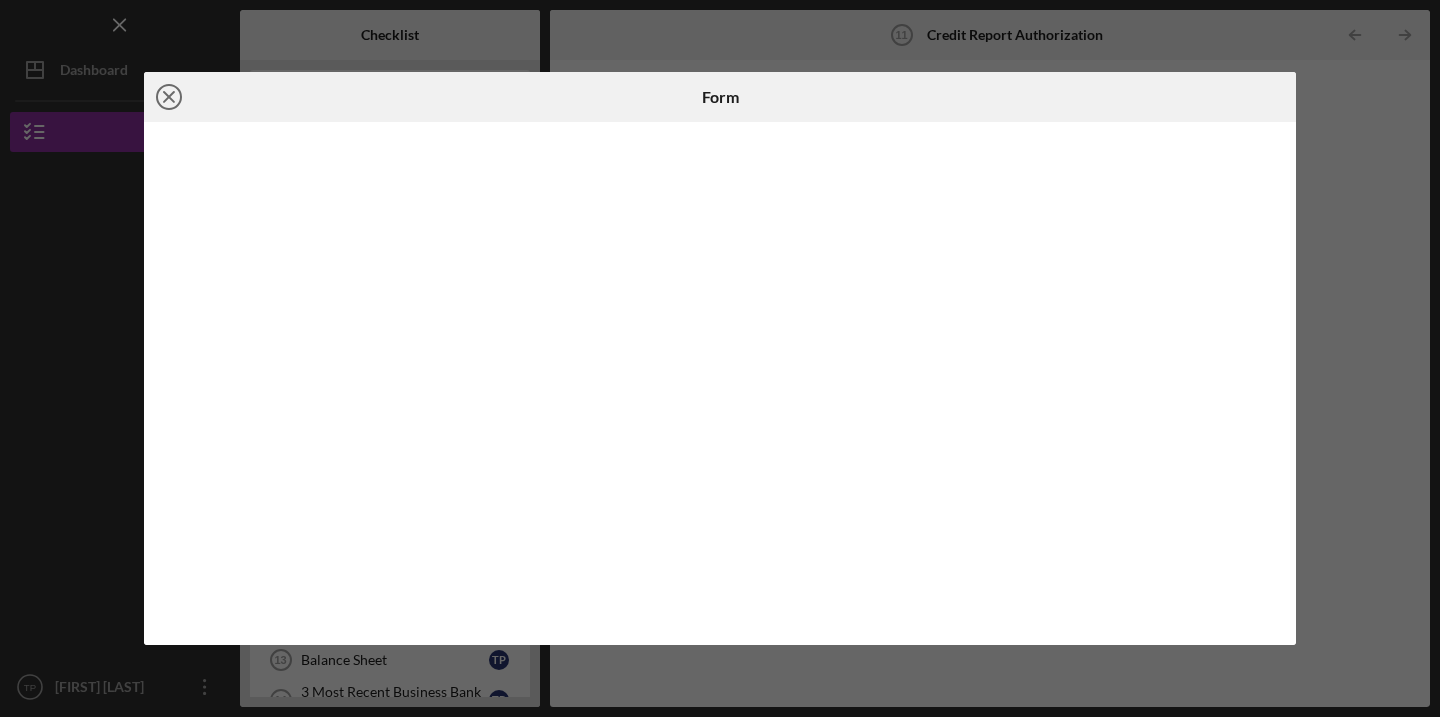 click on "Icon/Close" 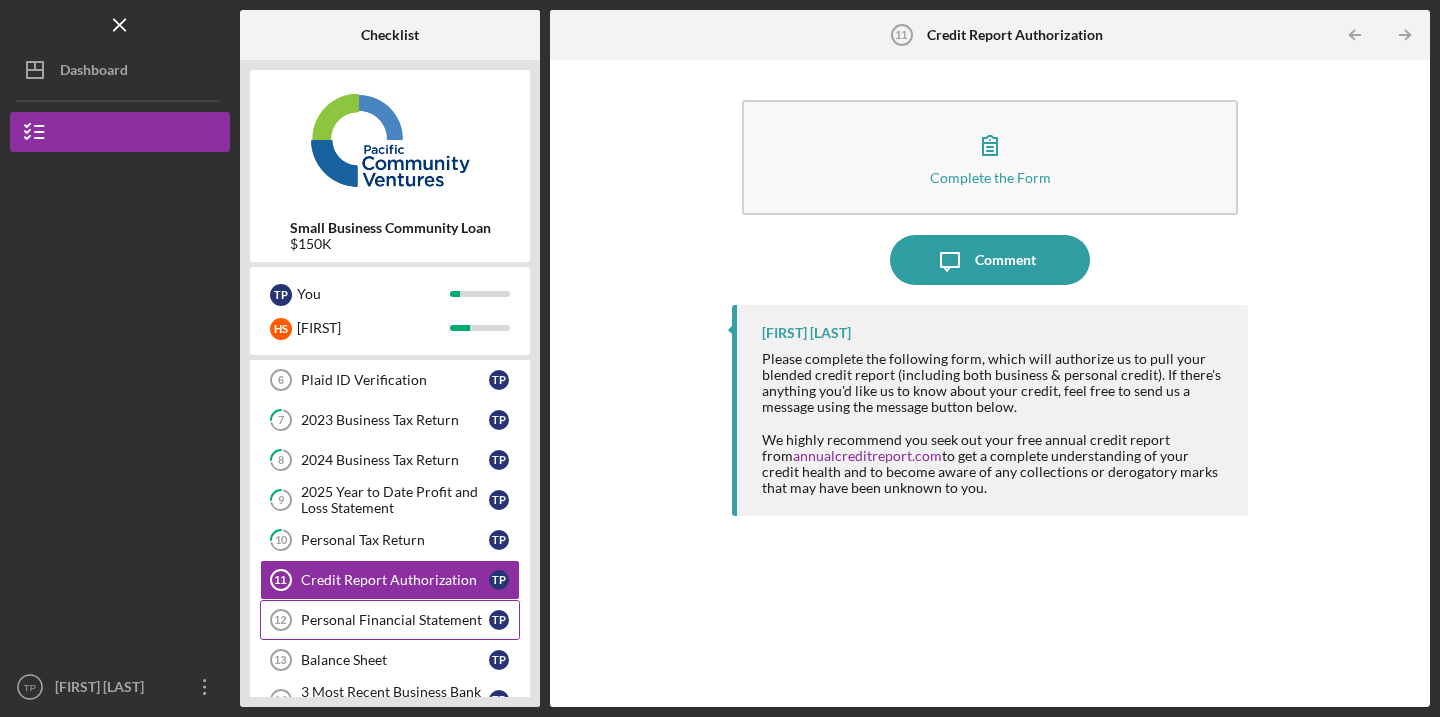 scroll, scrollTop: 182, scrollLeft: 0, axis: vertical 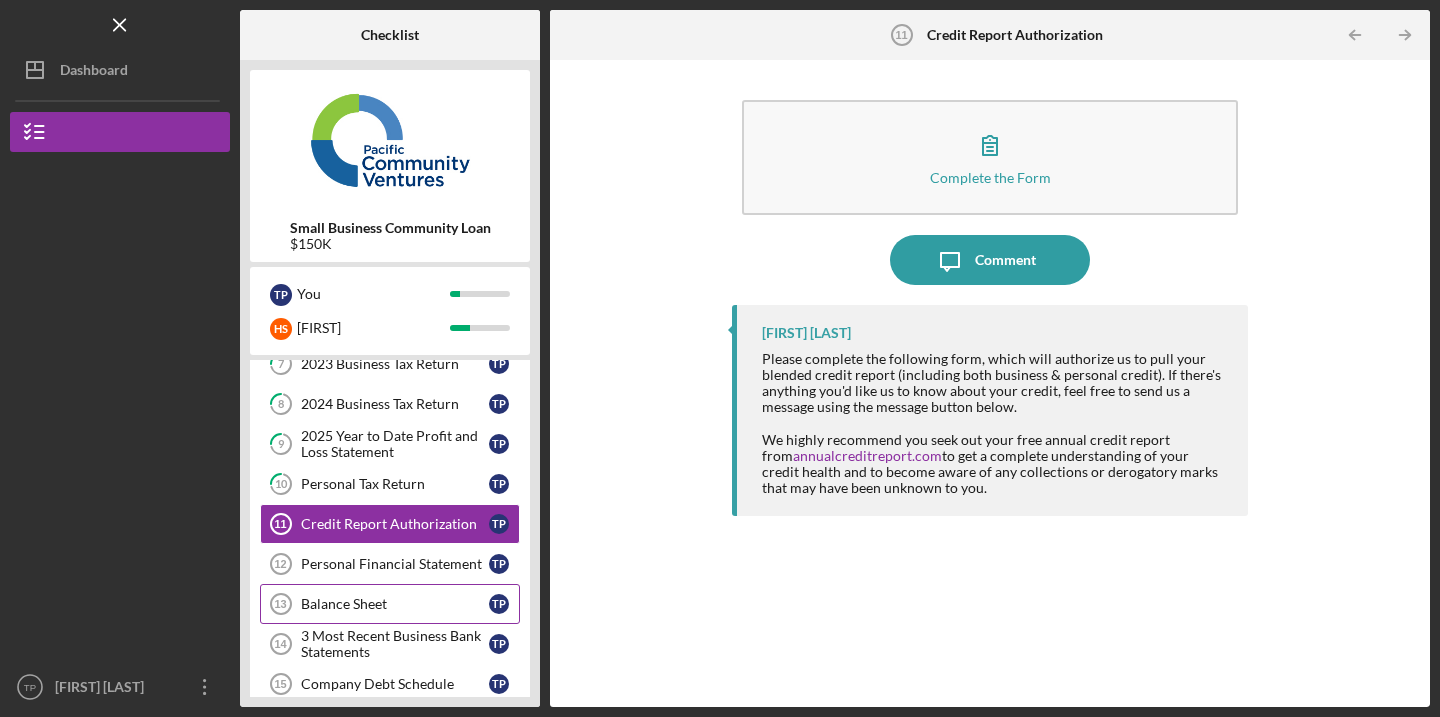 click on "Balance Sheet" at bounding box center [395, 604] 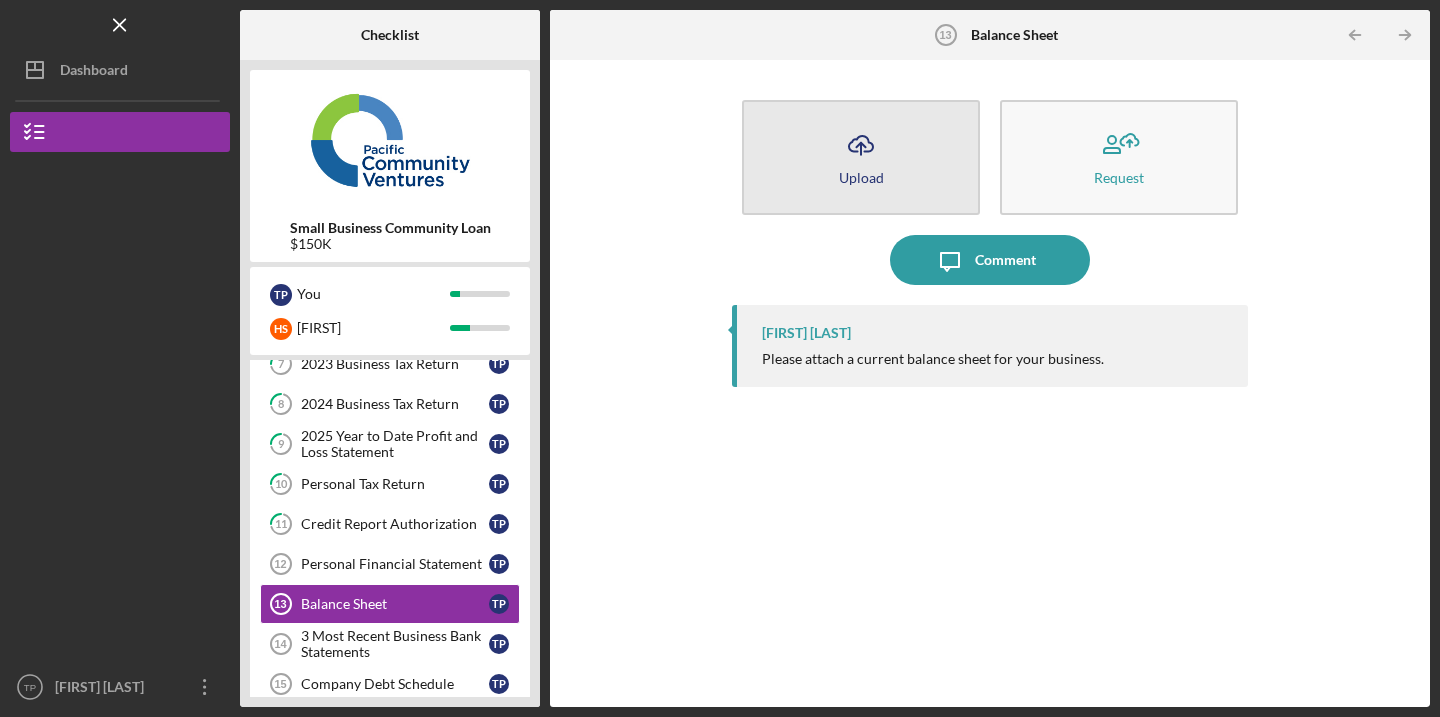 click on "Icon/Upload" 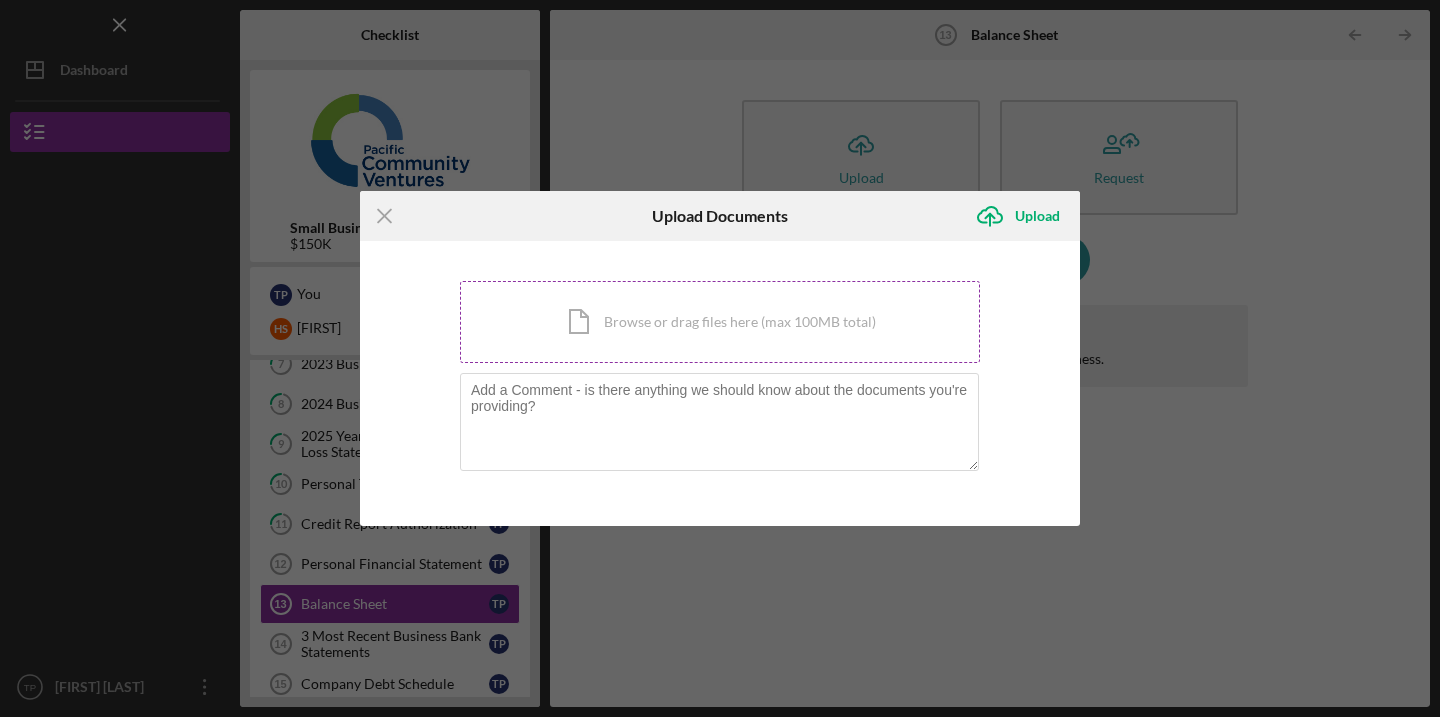 click on "Icon/Document Browse or drag files here (max 100MB total) Tap to choose files or take a photo" at bounding box center [720, 322] 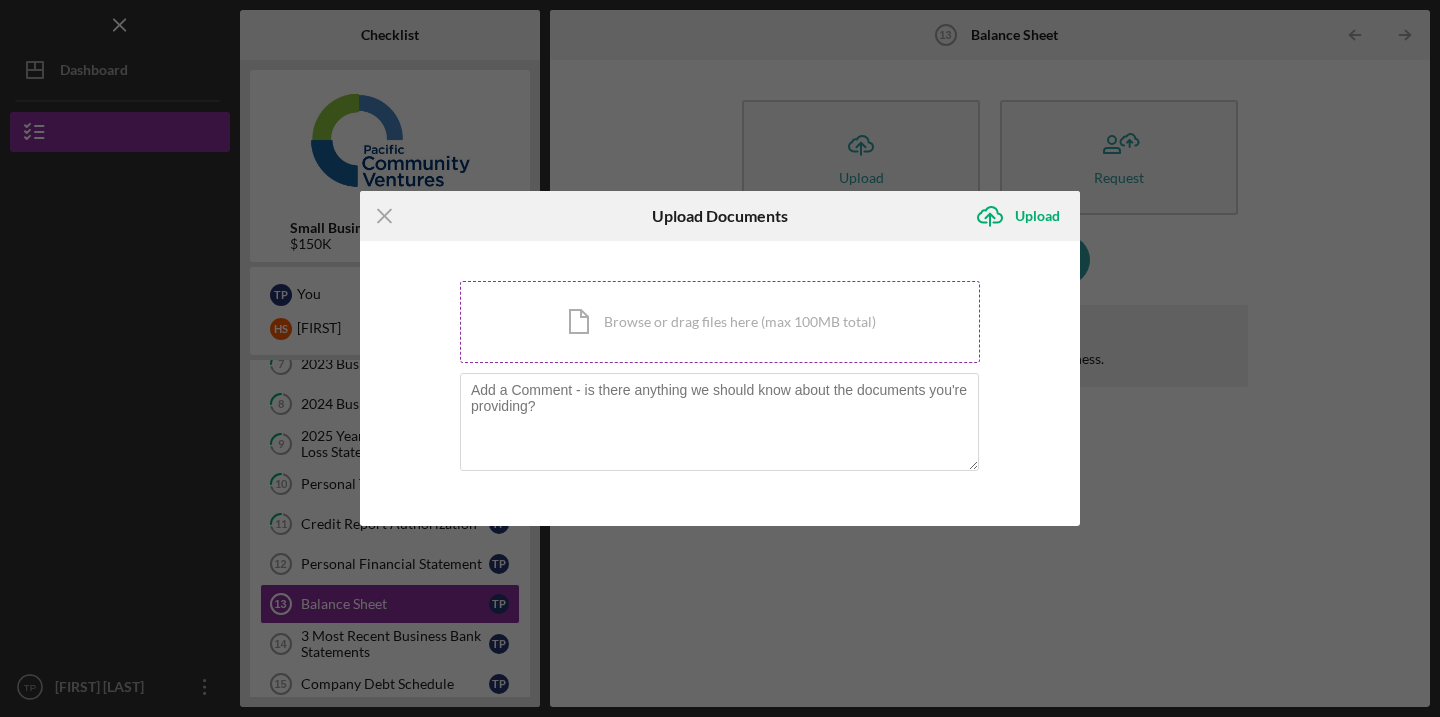 click on "Icon/Document Browse or drag files here (max 100MB total) Tap to choose files or take a photo" at bounding box center (720, 322) 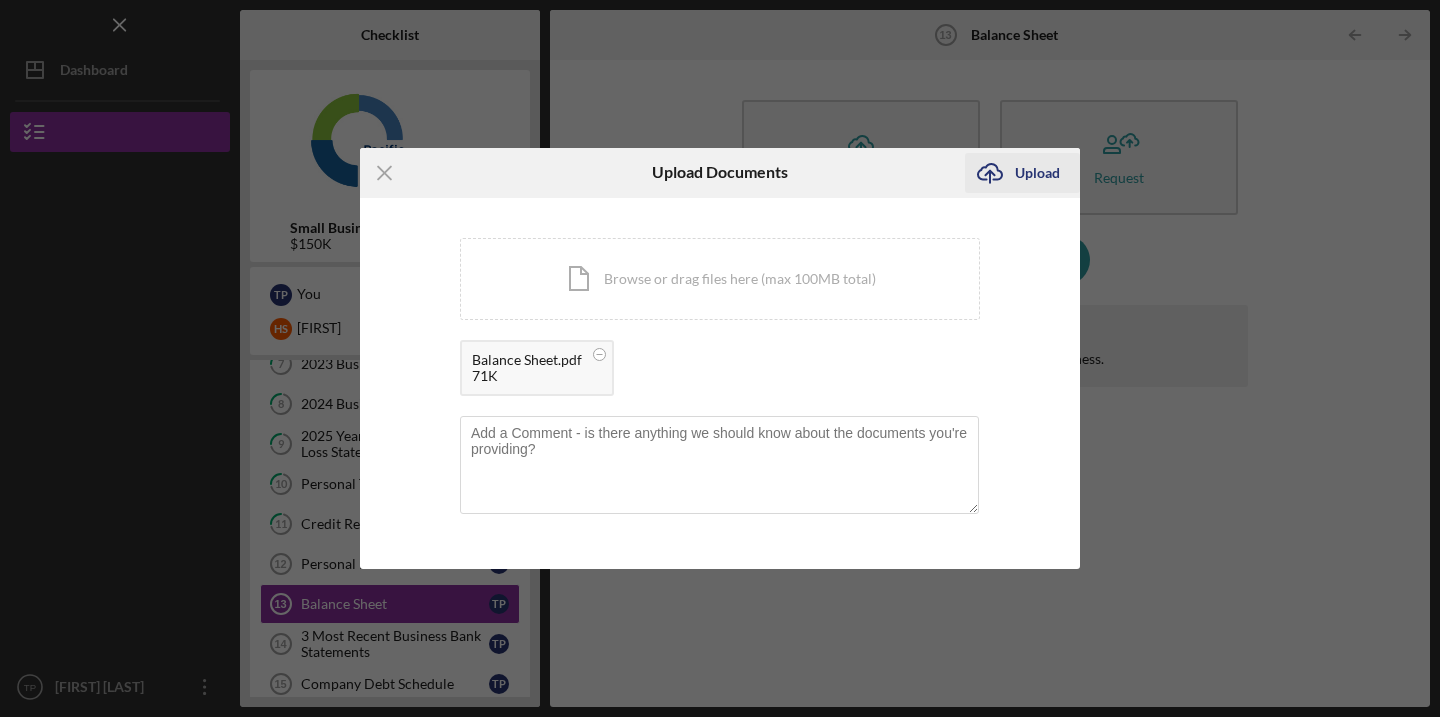 click on "Upload" at bounding box center (1037, 173) 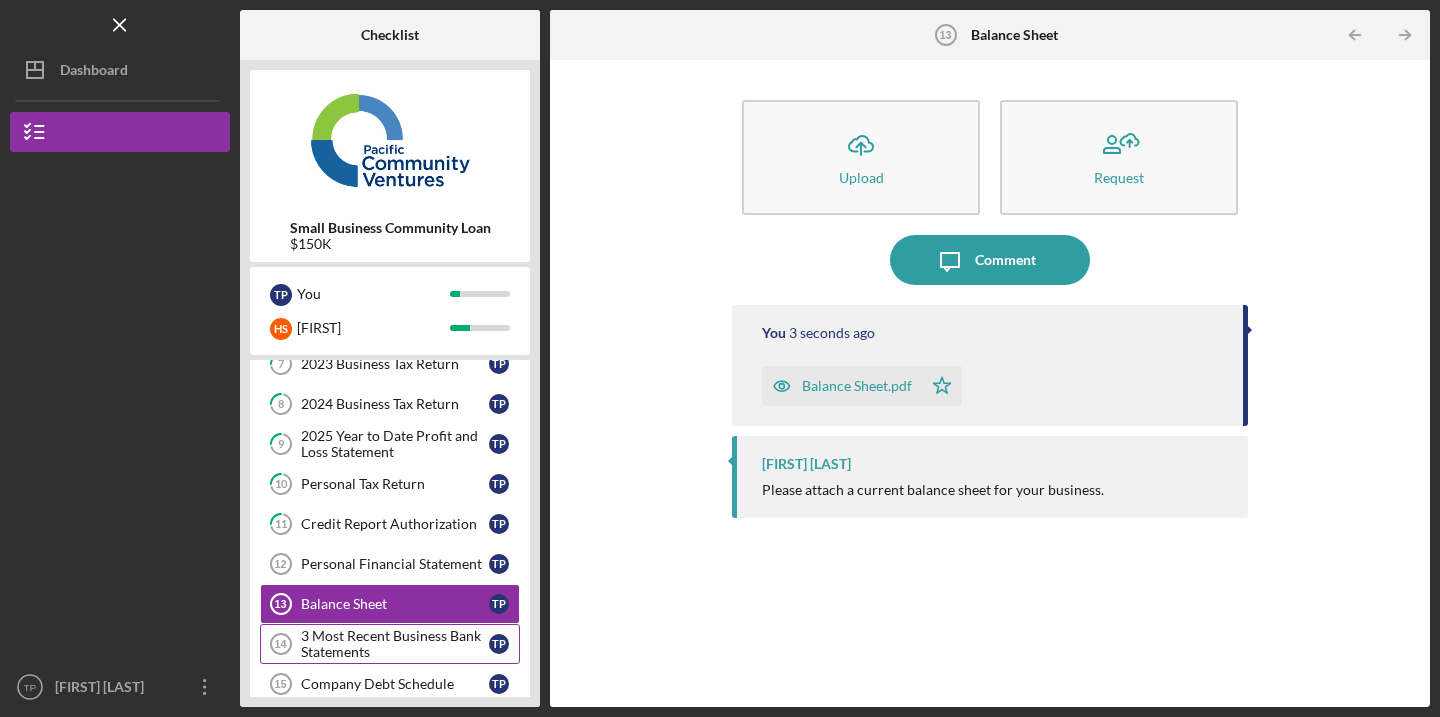 click on "3 Most Recent Business Bank Statements" at bounding box center [395, 644] 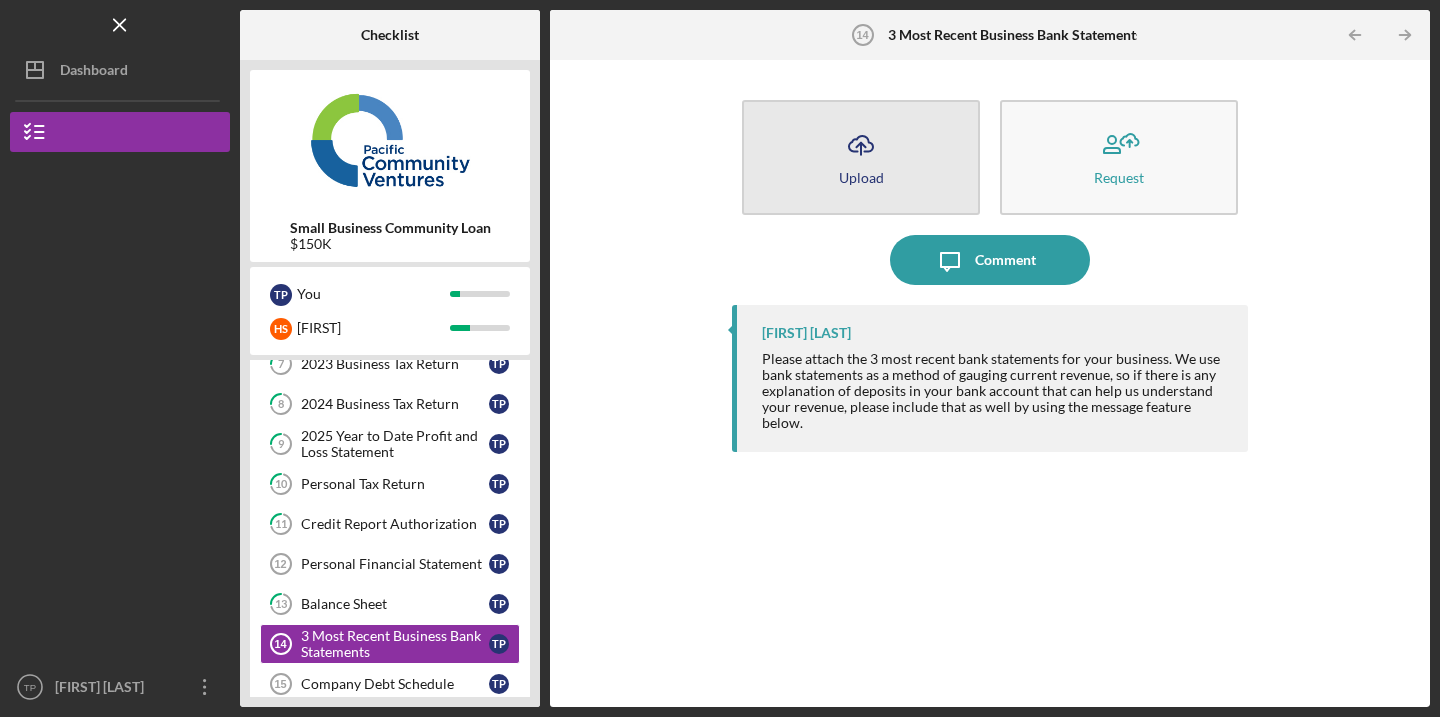 click on "Icon/Upload" 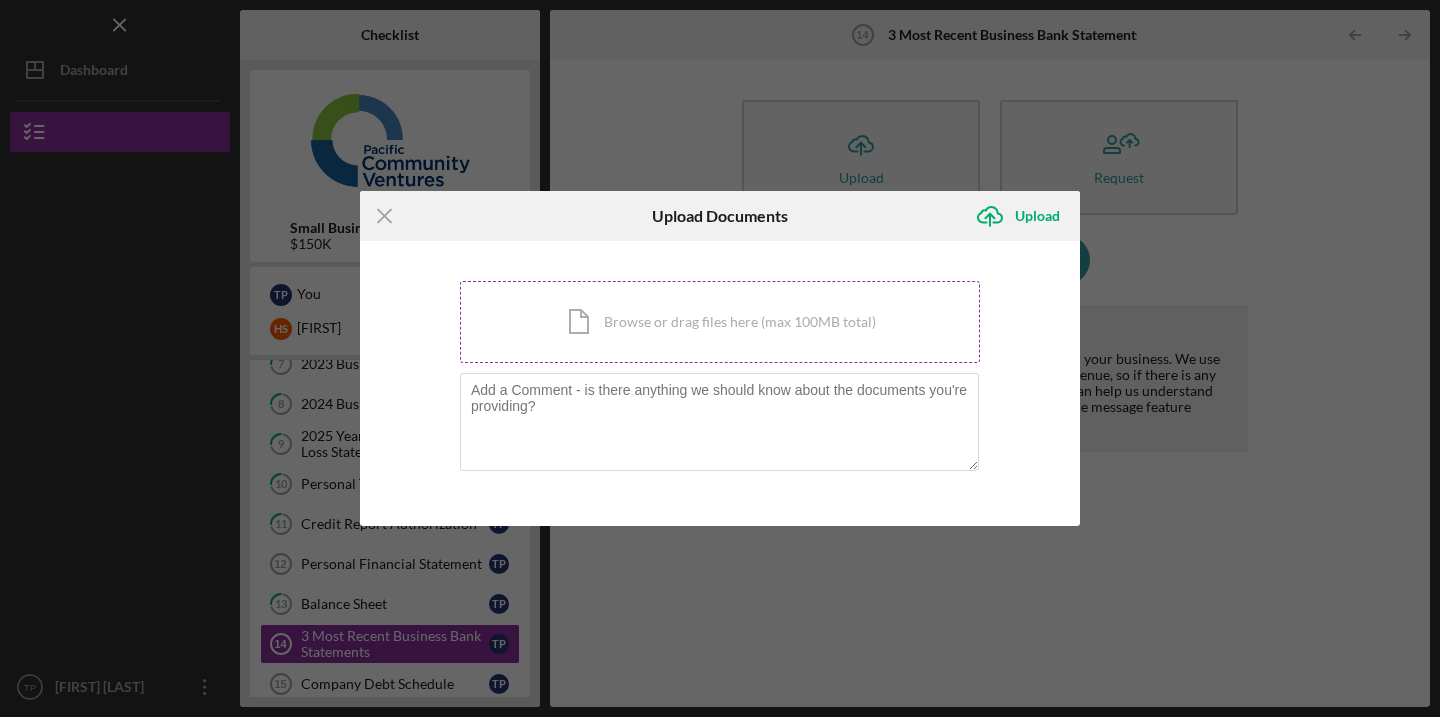 click on "Icon/Document Browse or drag files here (max 100MB total) Tap to choose files or take a photo" at bounding box center (720, 322) 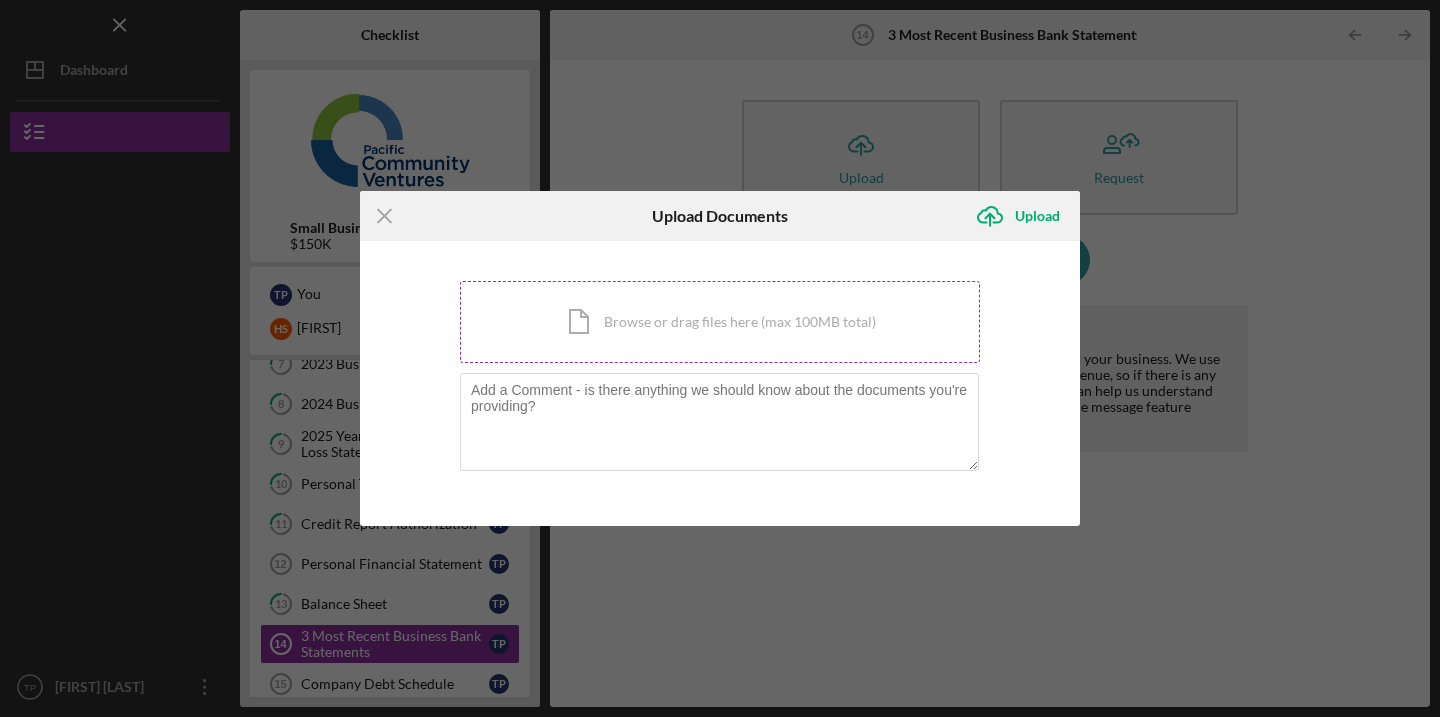 click on "Icon/Document Browse or drag files here (max 100MB total) Tap to choose files or take a photo" at bounding box center [720, 322] 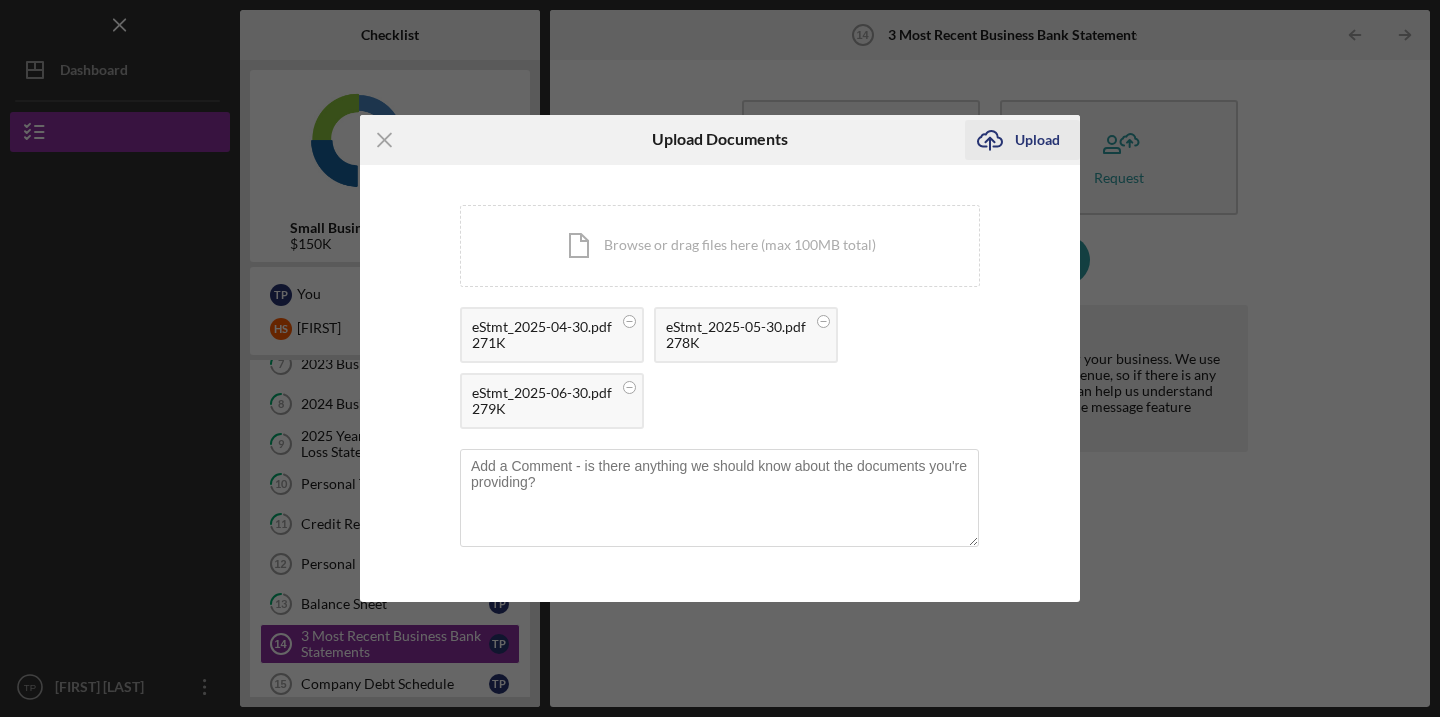 click on "Upload" at bounding box center (1037, 140) 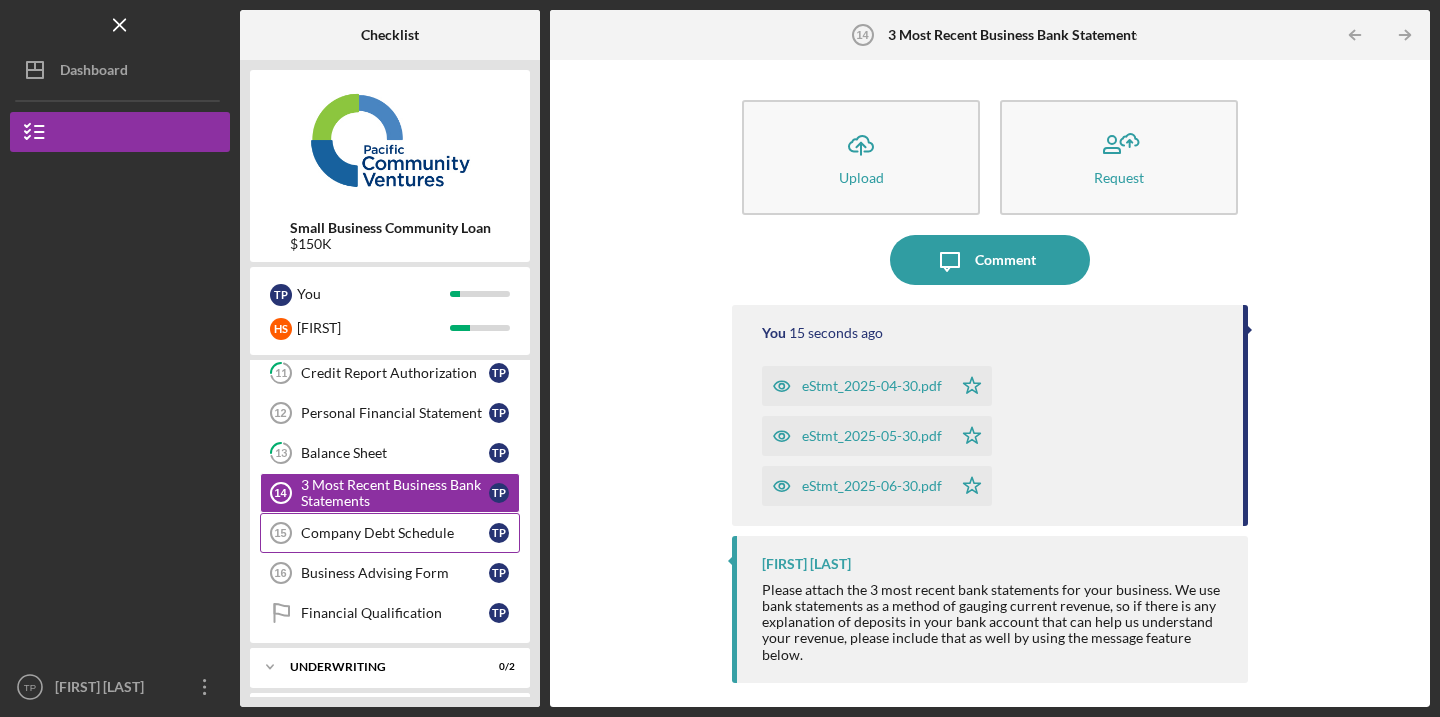 scroll, scrollTop: 319, scrollLeft: 0, axis: vertical 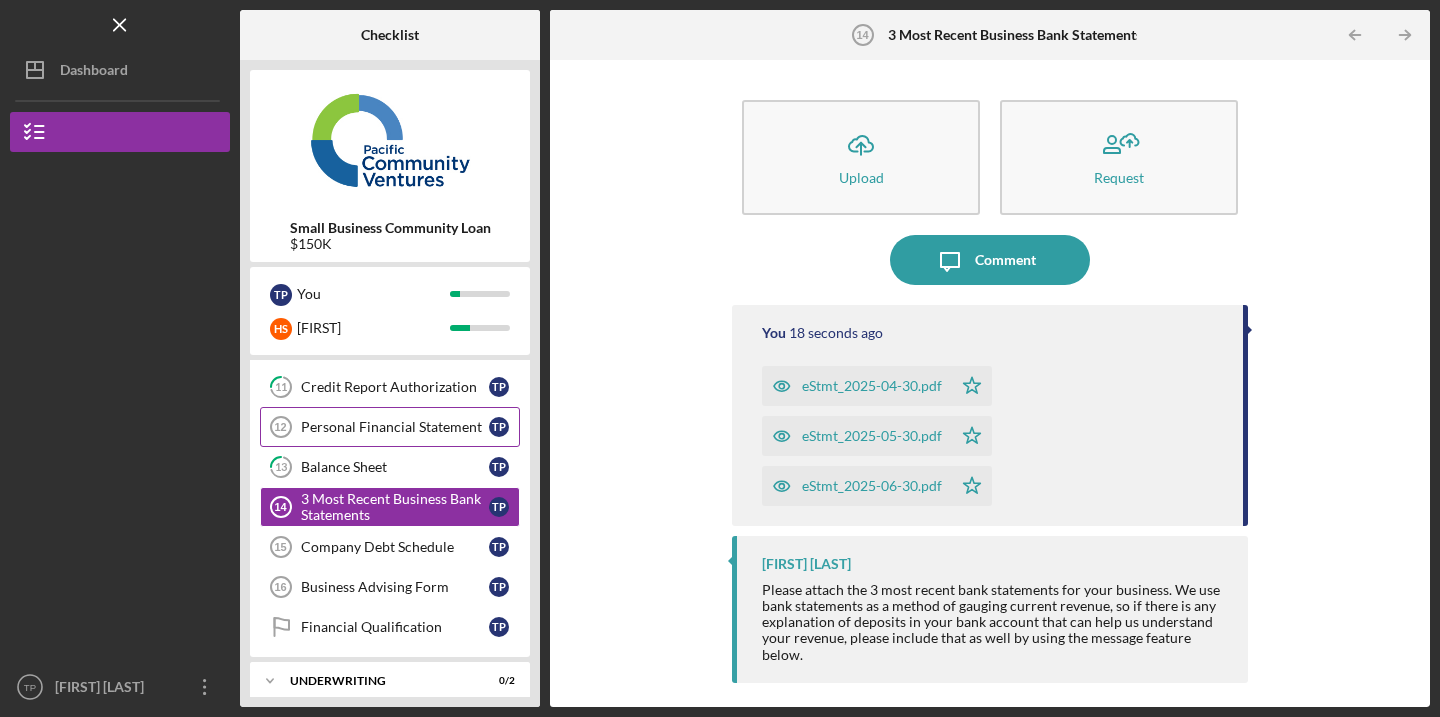 click on "Personal Financial Statement" at bounding box center [395, 427] 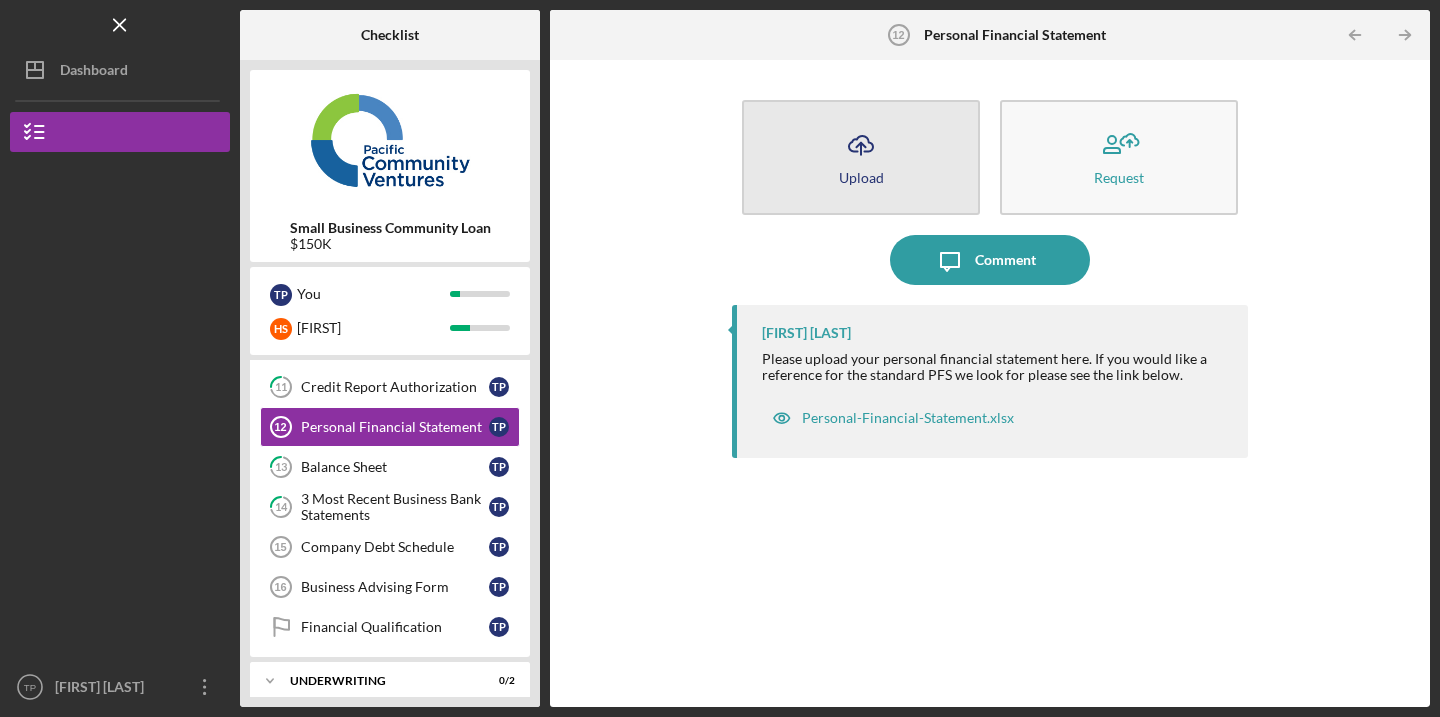 click on "Upload" at bounding box center (861, 177) 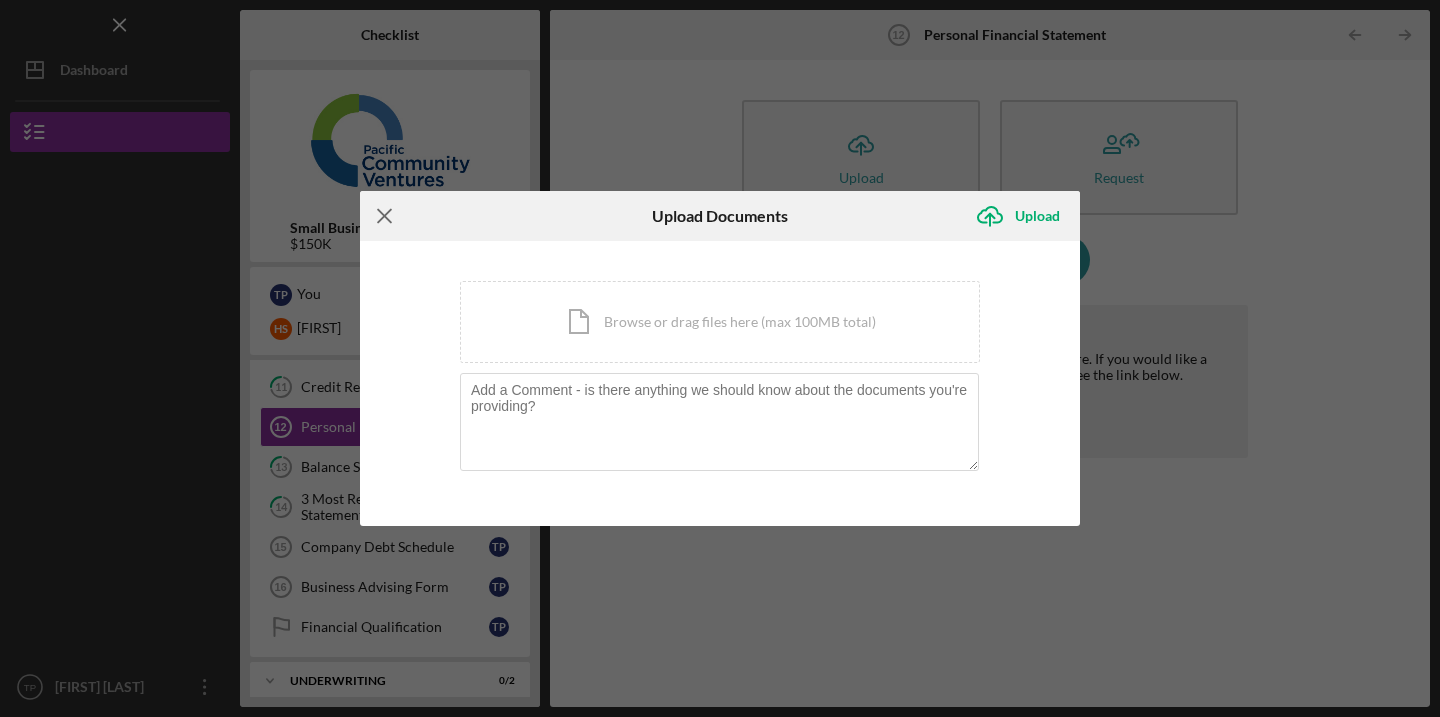 click on "Icon/Menu Close" 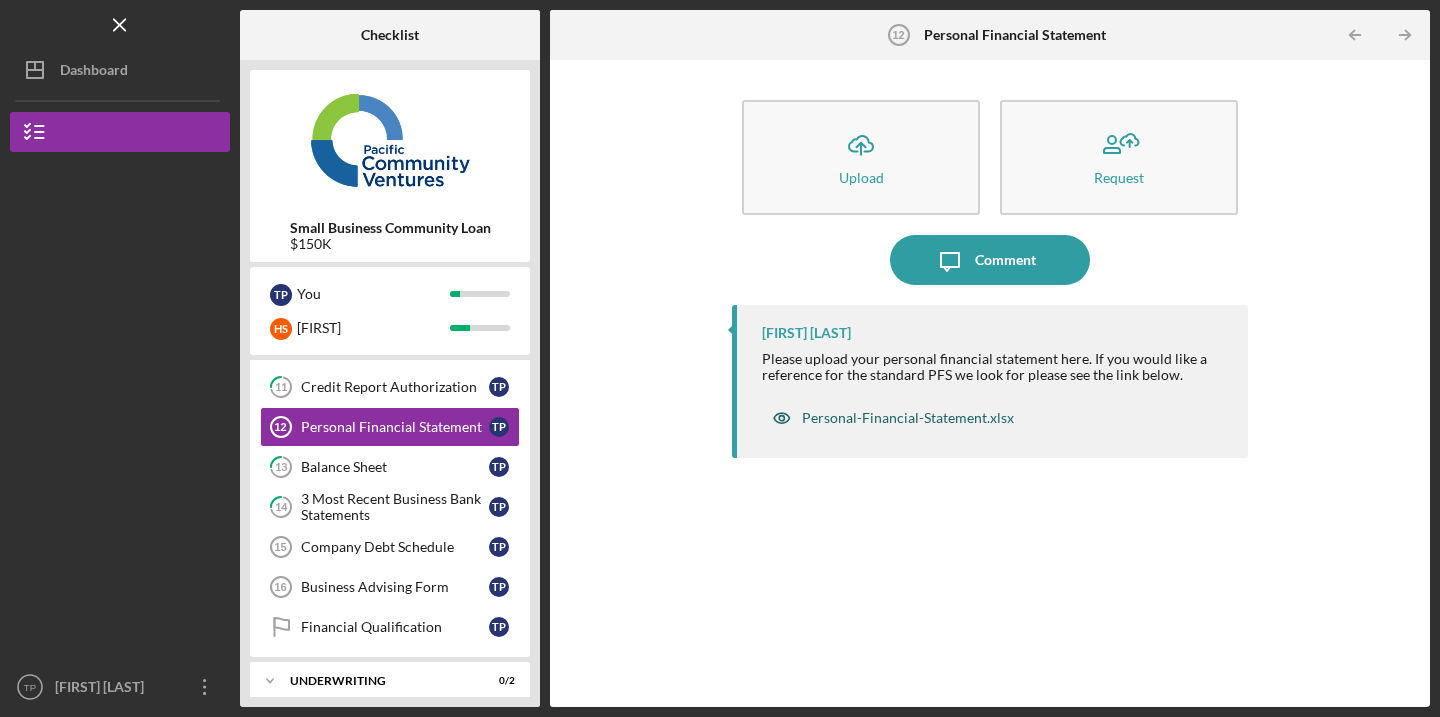 click on "Personal-Financial-Statement.xlsx" at bounding box center (908, 418) 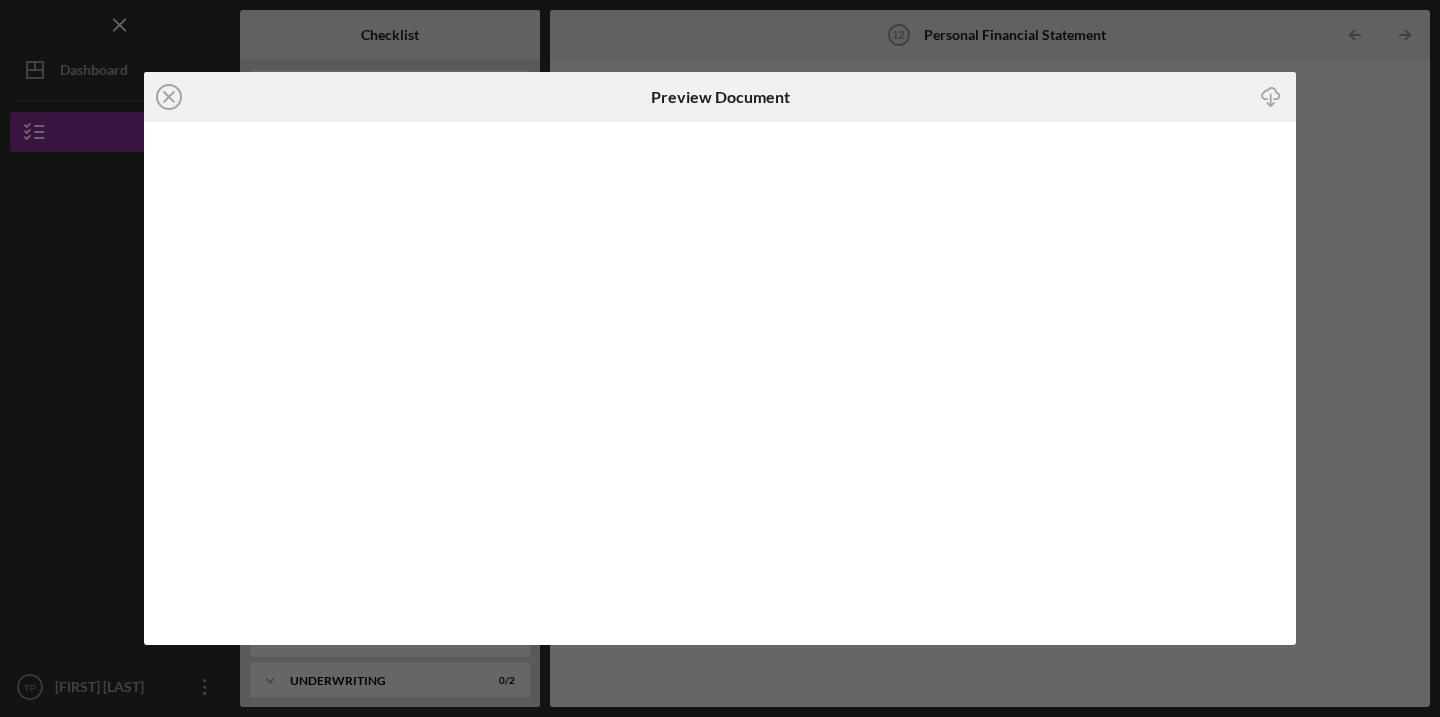 click 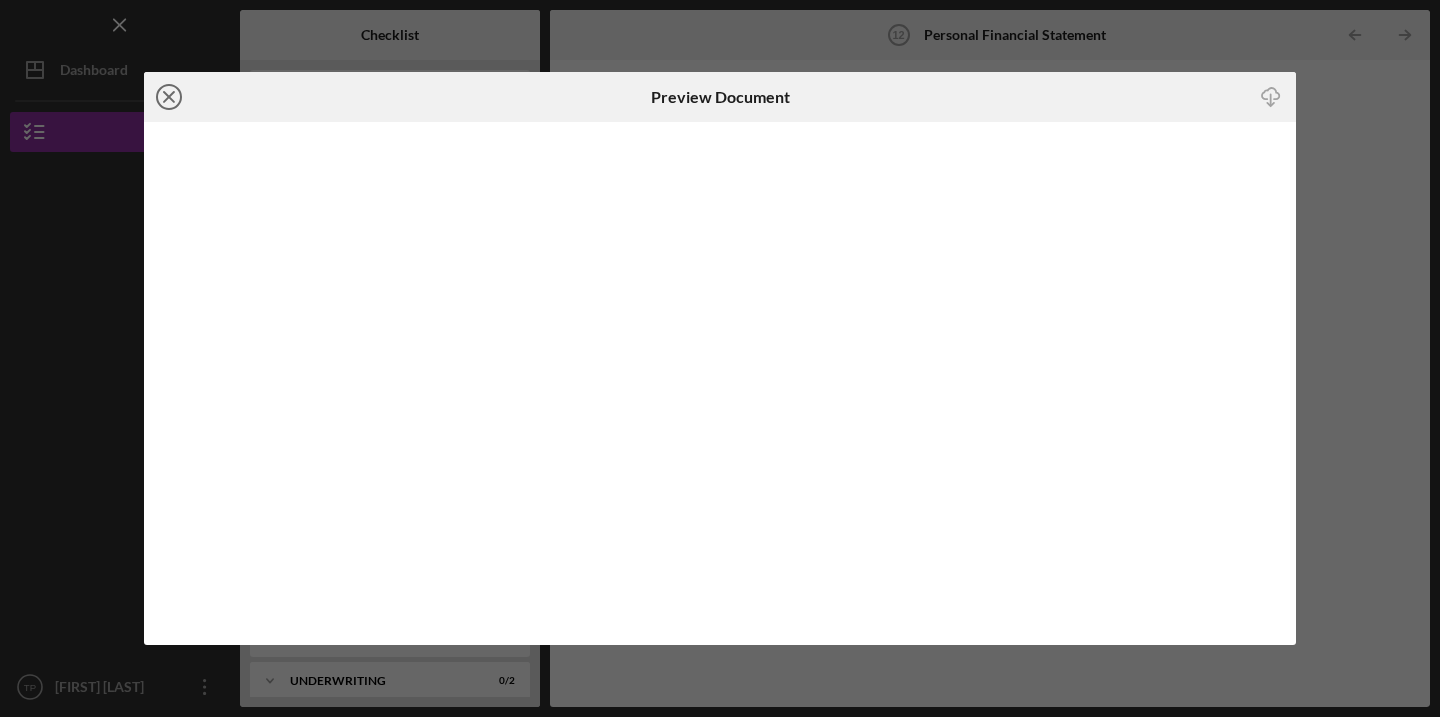 click on "Icon/Close" 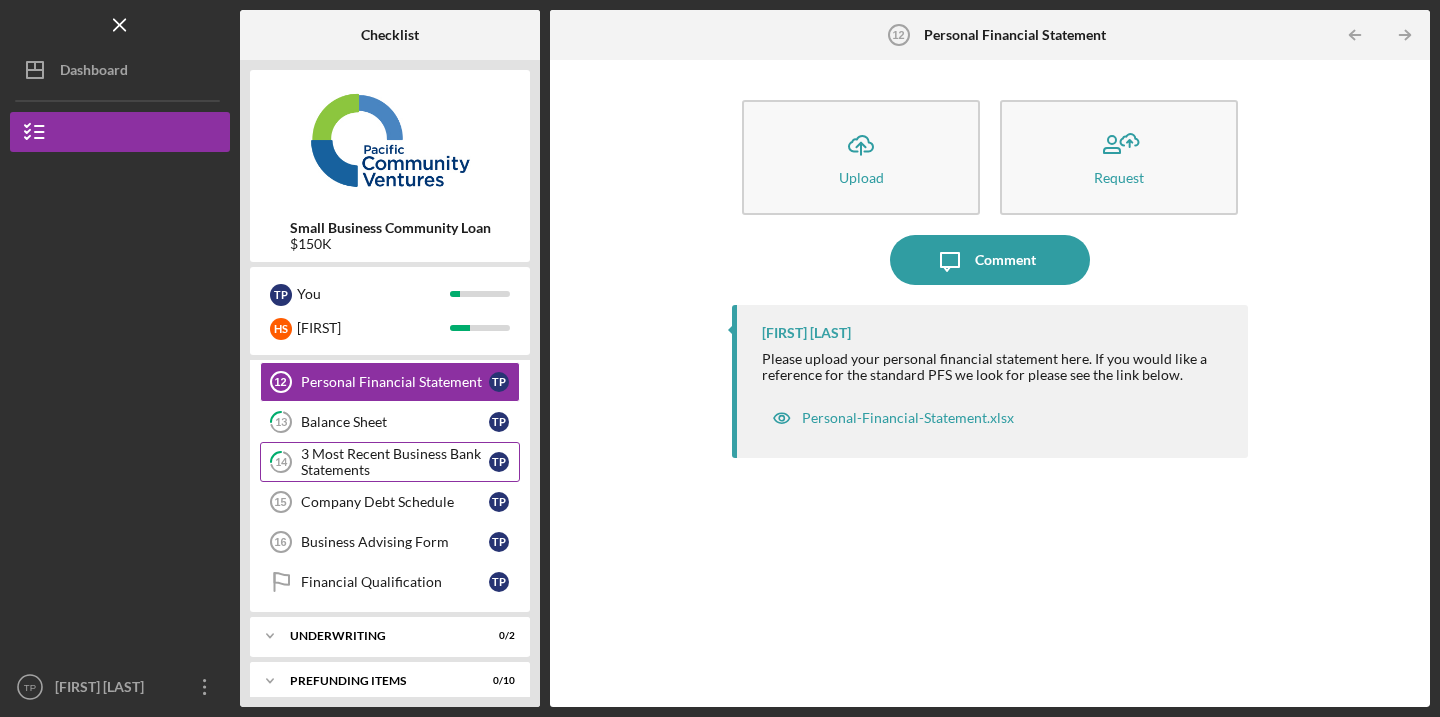 scroll, scrollTop: 366, scrollLeft: 0, axis: vertical 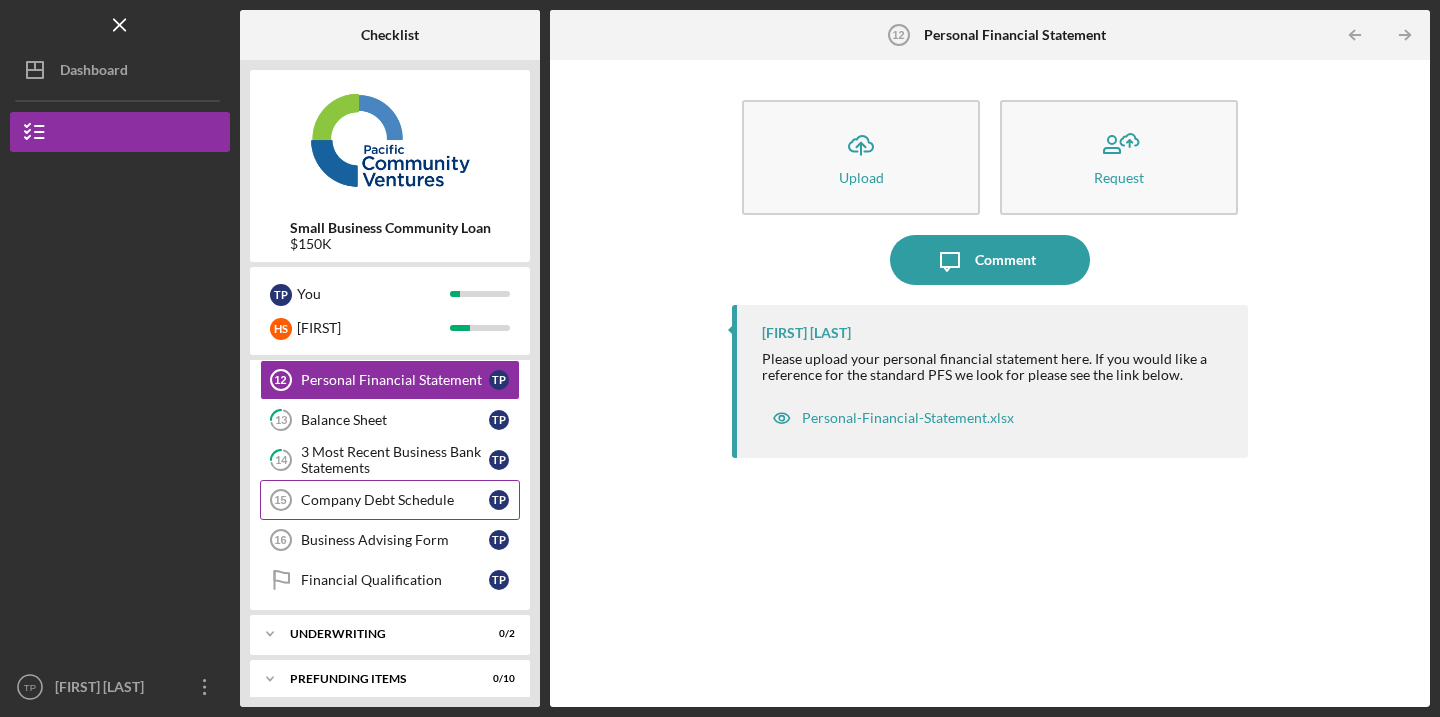 click on "Company Debt Schedule" at bounding box center [395, 500] 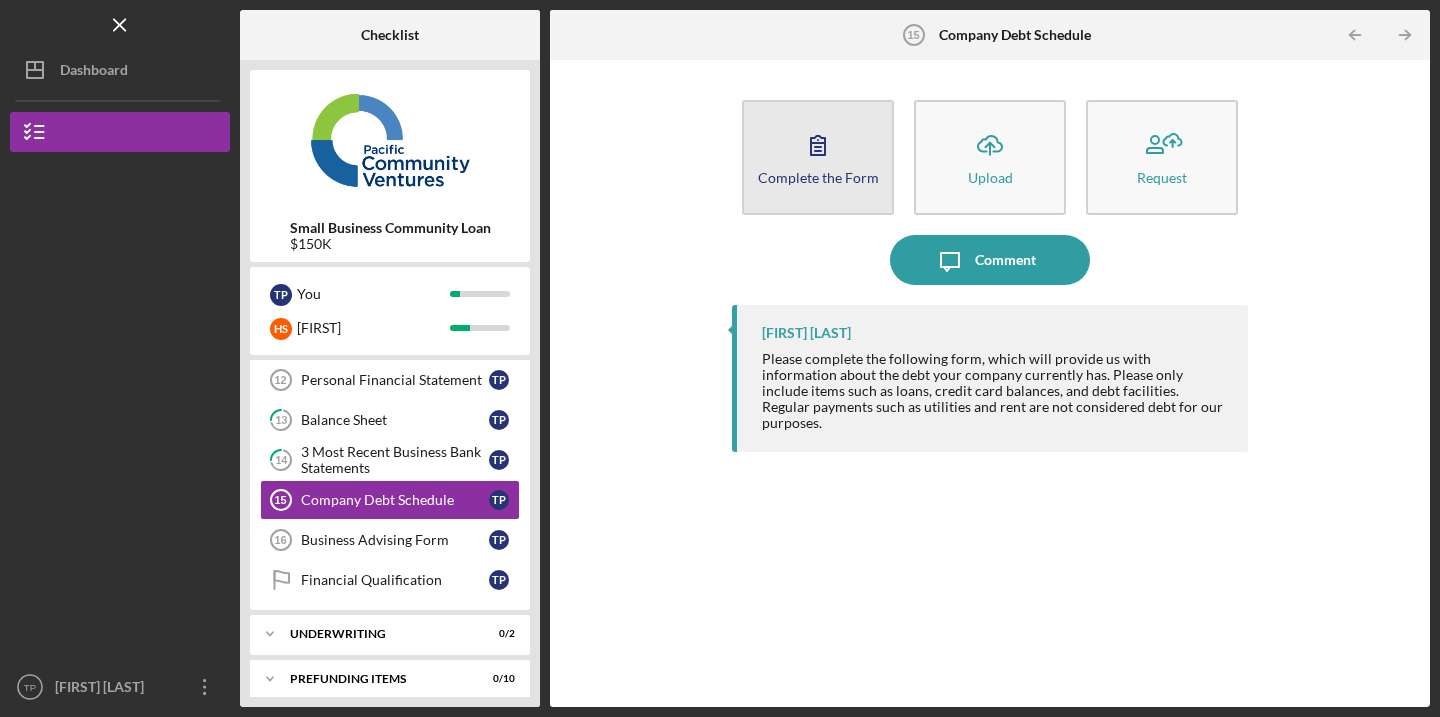 click 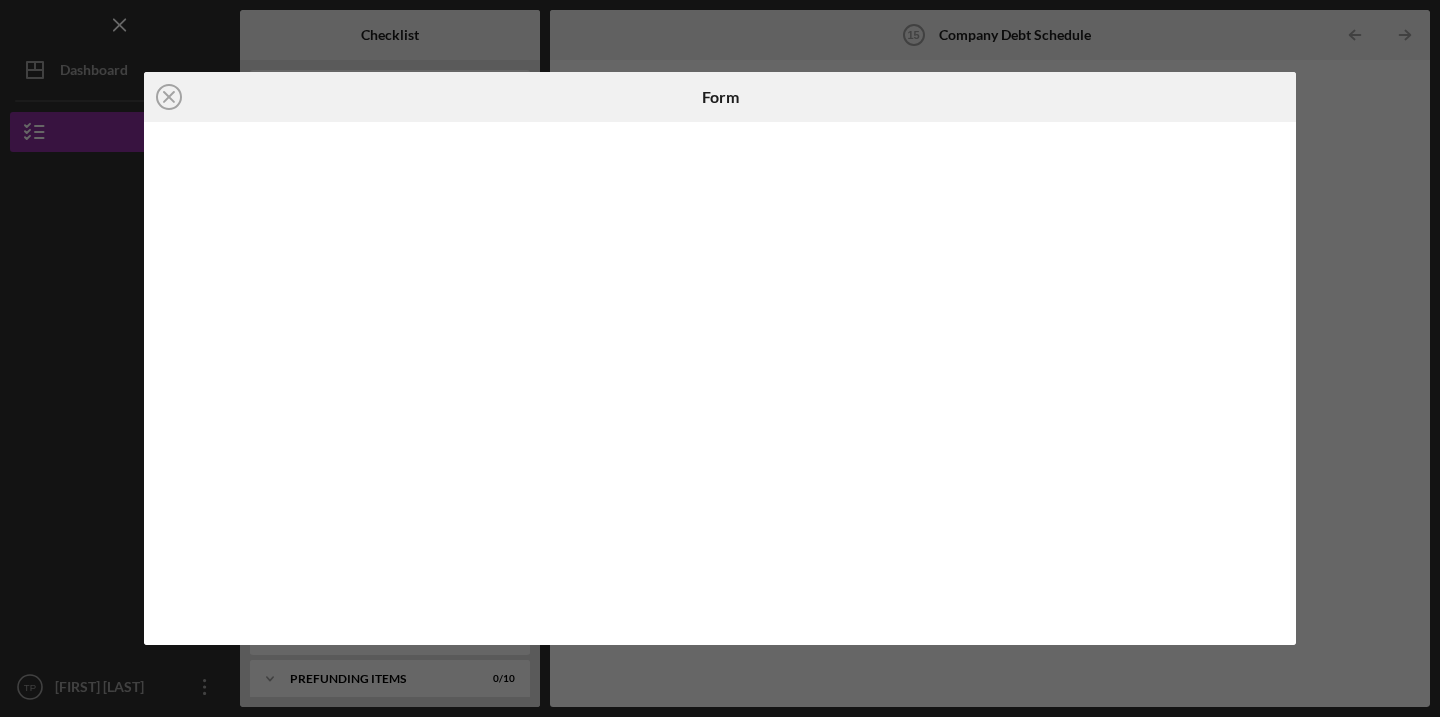 click on "Icon/Close Form" at bounding box center [720, 358] 